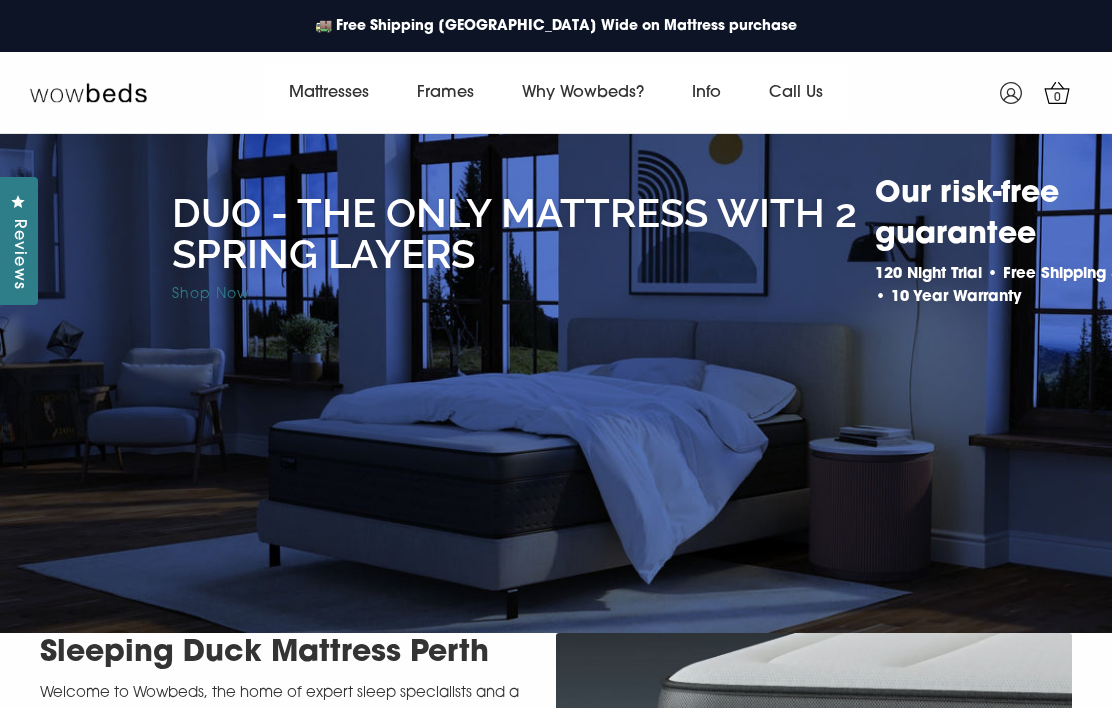 scroll, scrollTop: 0, scrollLeft: 0, axis: both 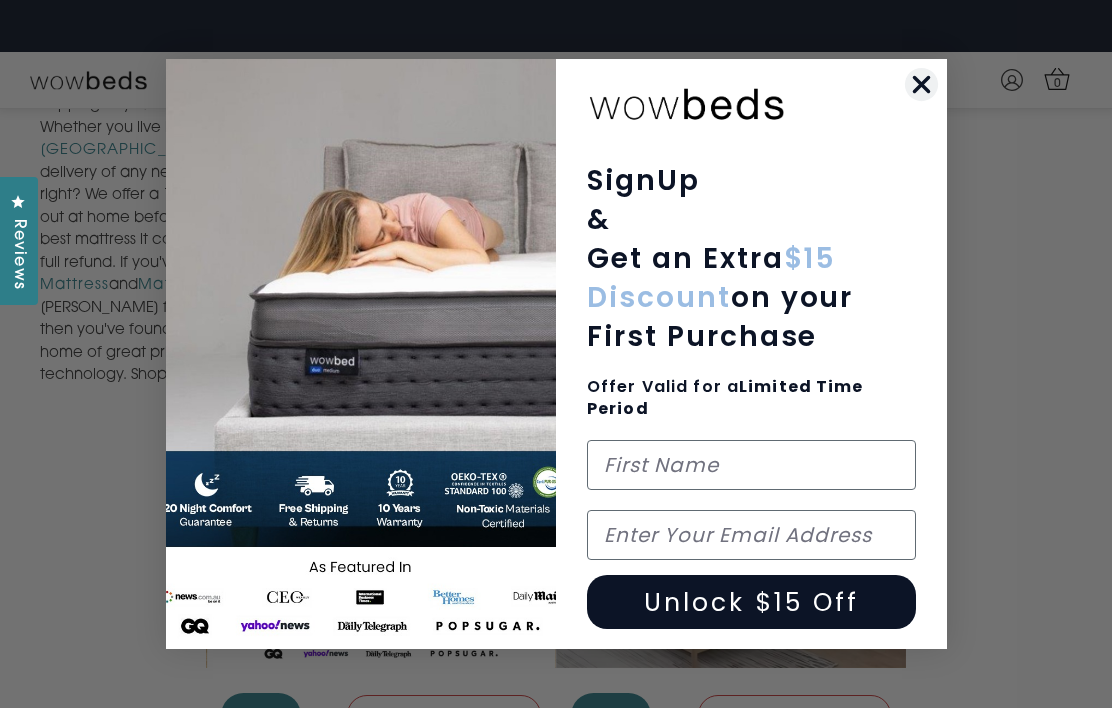 click 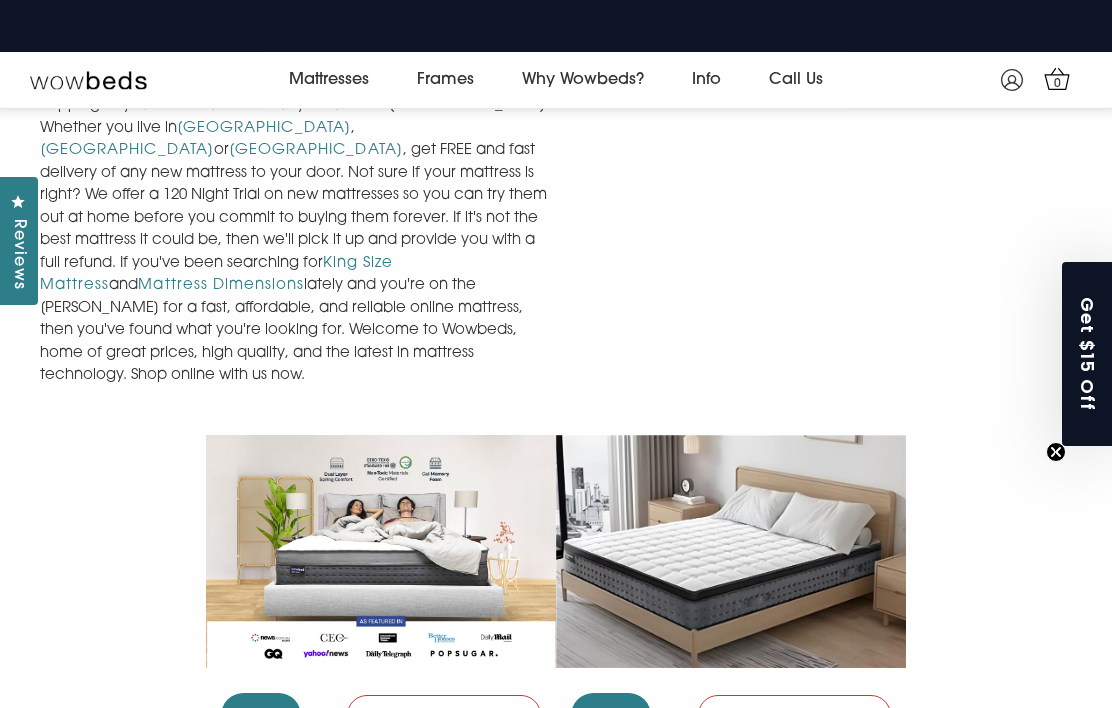 click at bounding box center (731, 551) 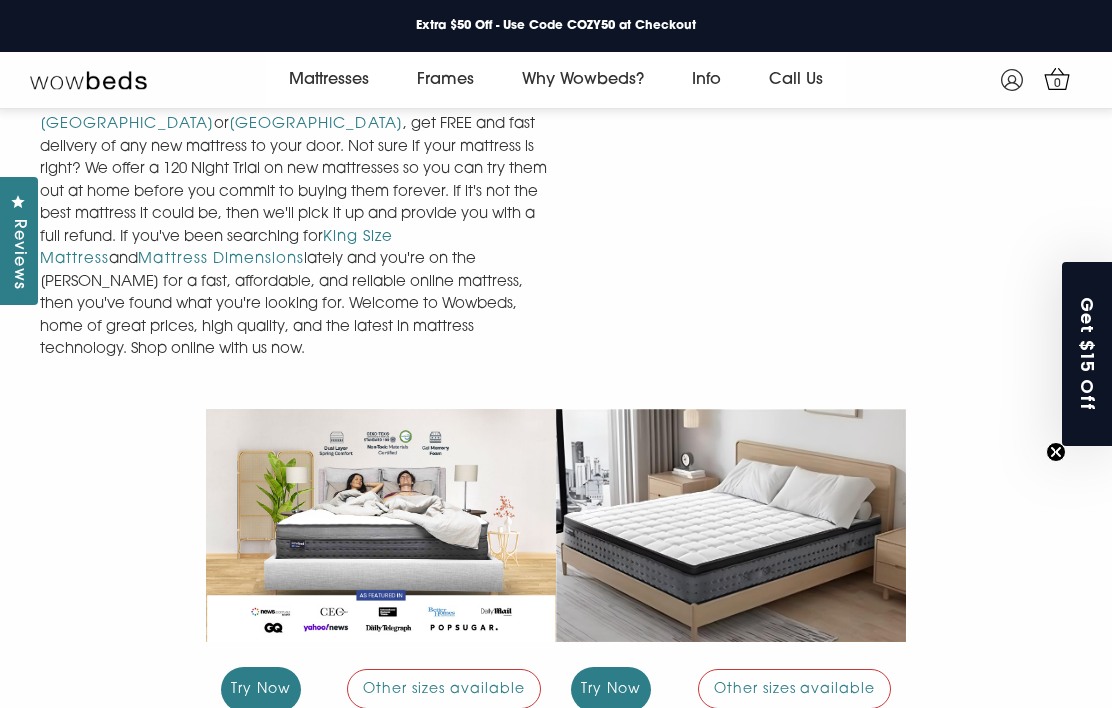 scroll, scrollTop: 1650, scrollLeft: 0, axis: vertical 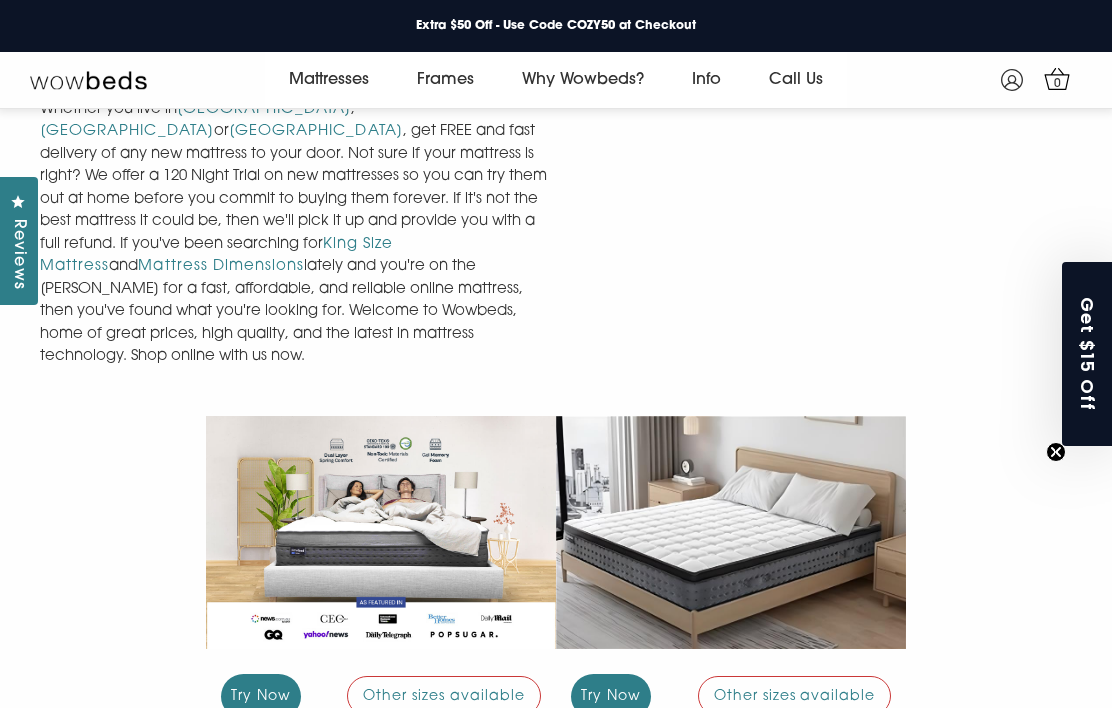 click at bounding box center [731, 532] 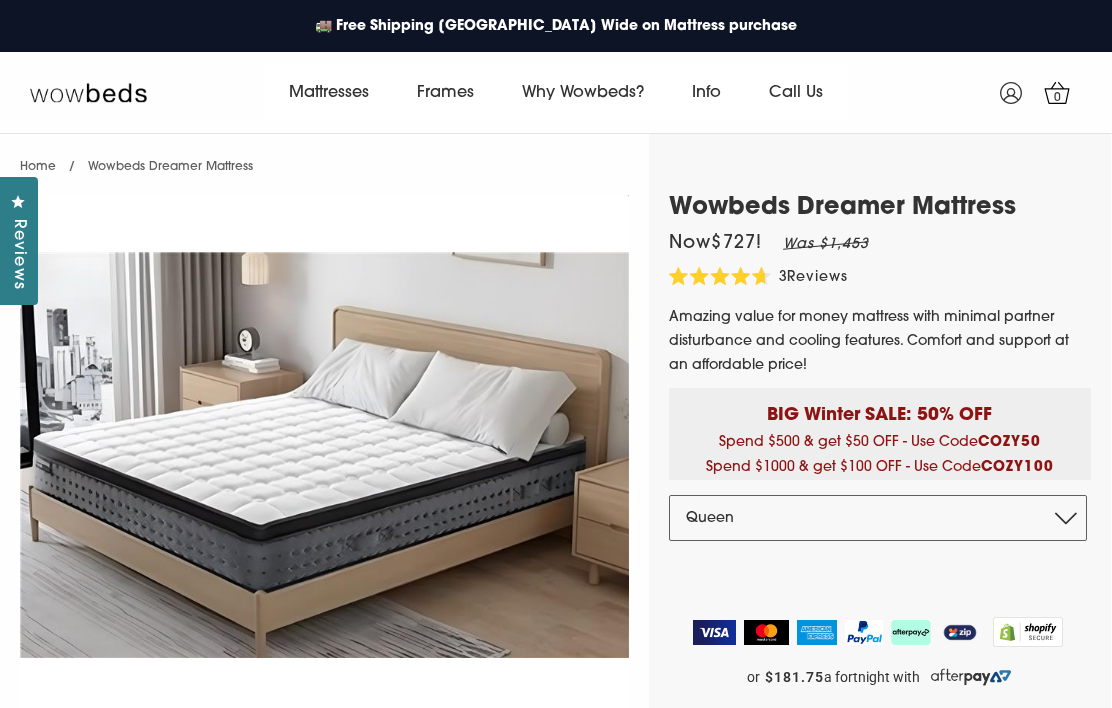 select on "Queen" 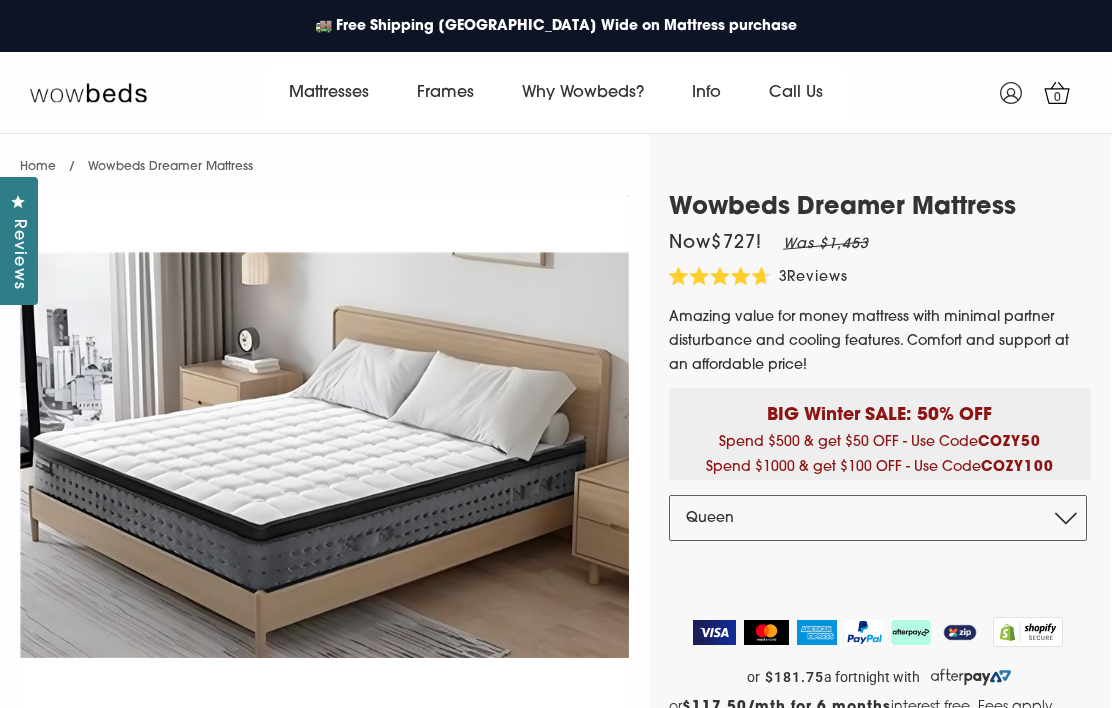 scroll, scrollTop: 0, scrollLeft: 0, axis: both 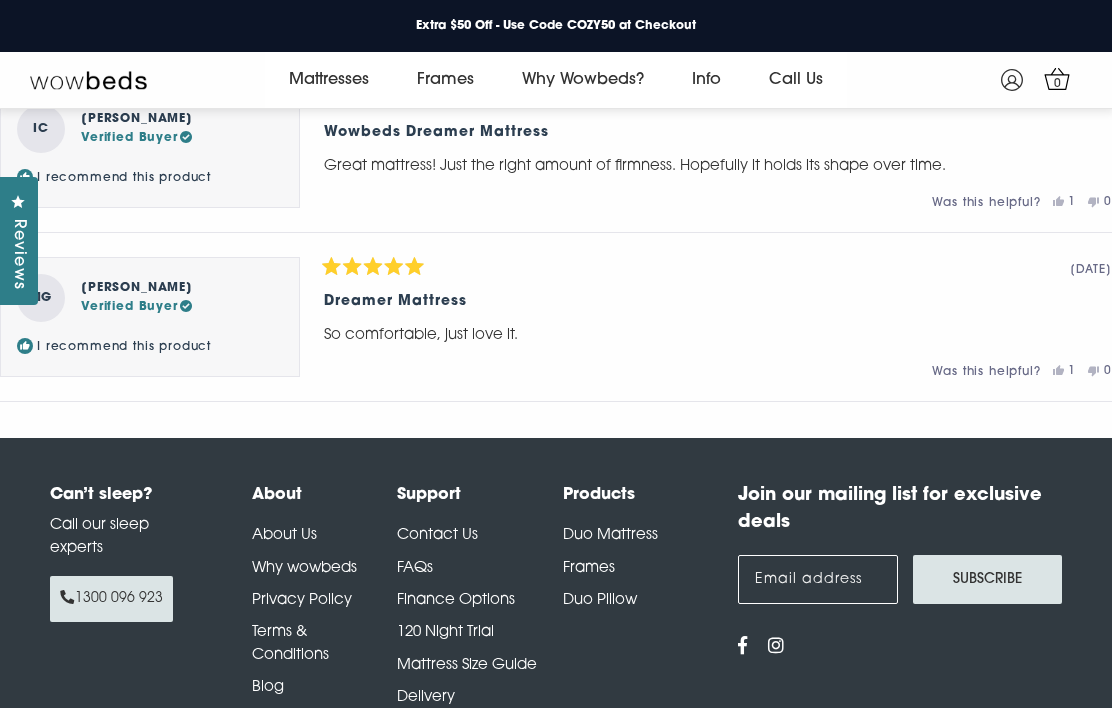 click on "Contact Us" at bounding box center (437, 535) 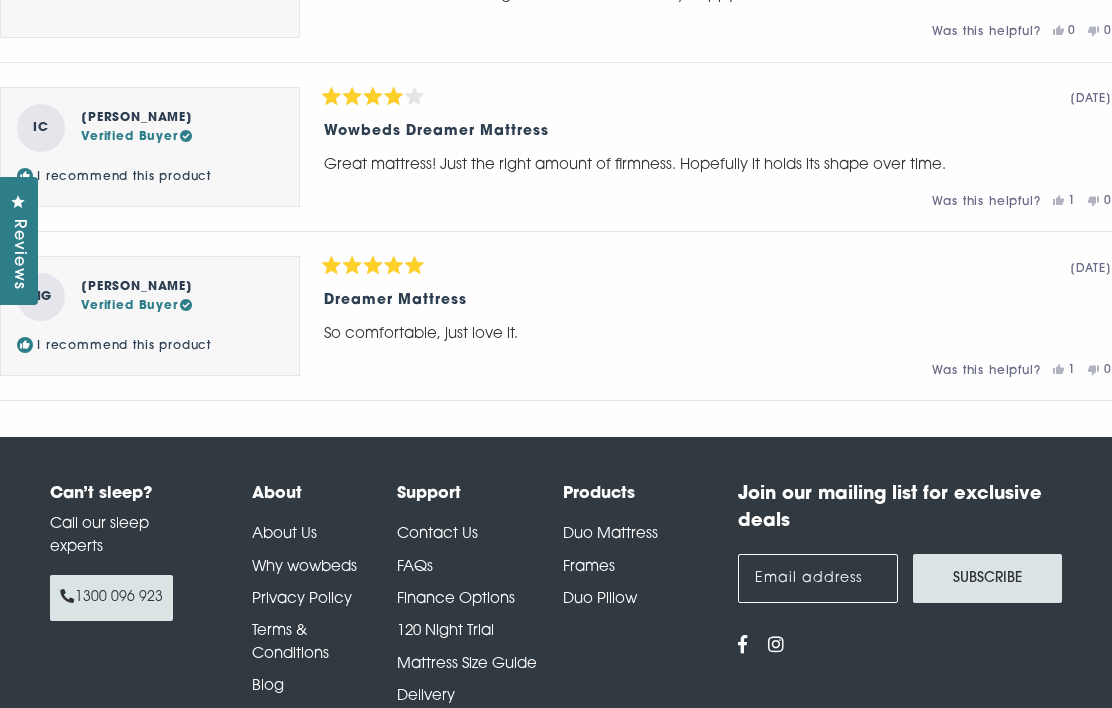 scroll, scrollTop: 7572, scrollLeft: 0, axis: vertical 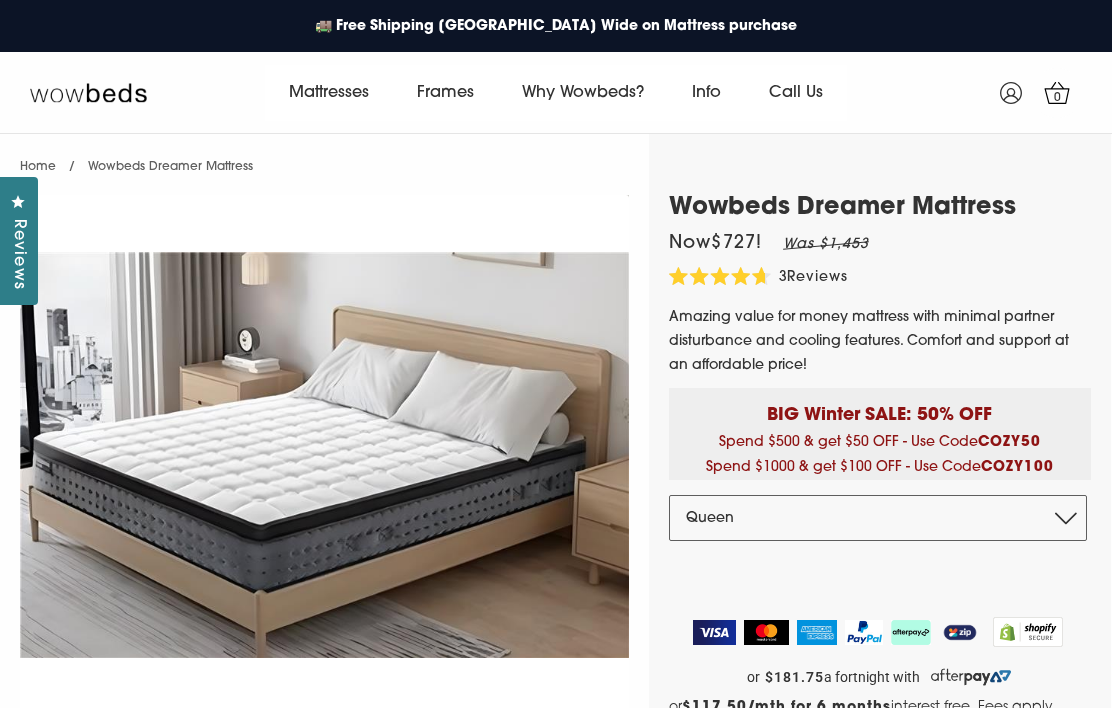 select on "Queen" 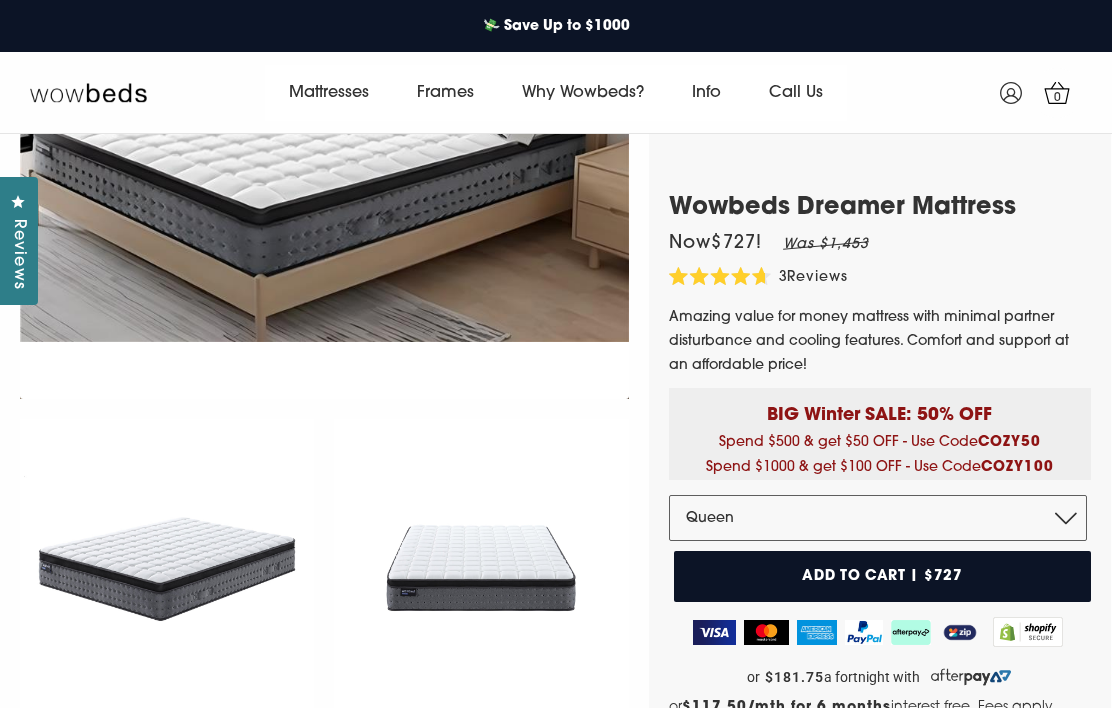 scroll, scrollTop: 316, scrollLeft: 0, axis: vertical 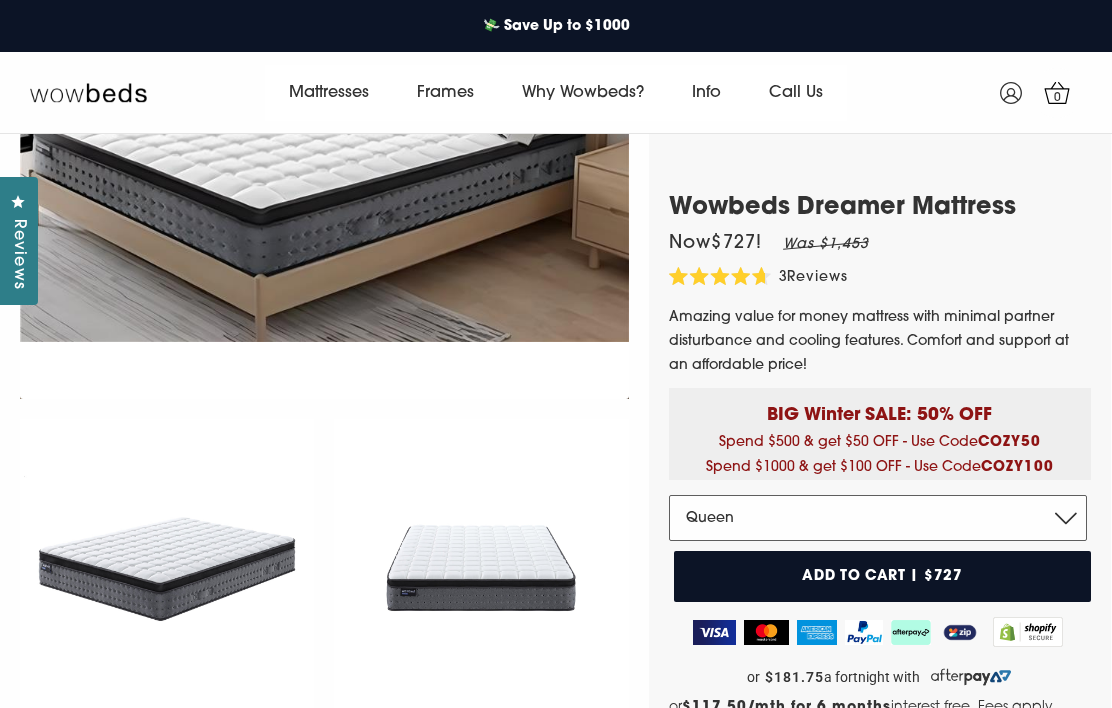 click on "Double Queen King" at bounding box center [878, 518] 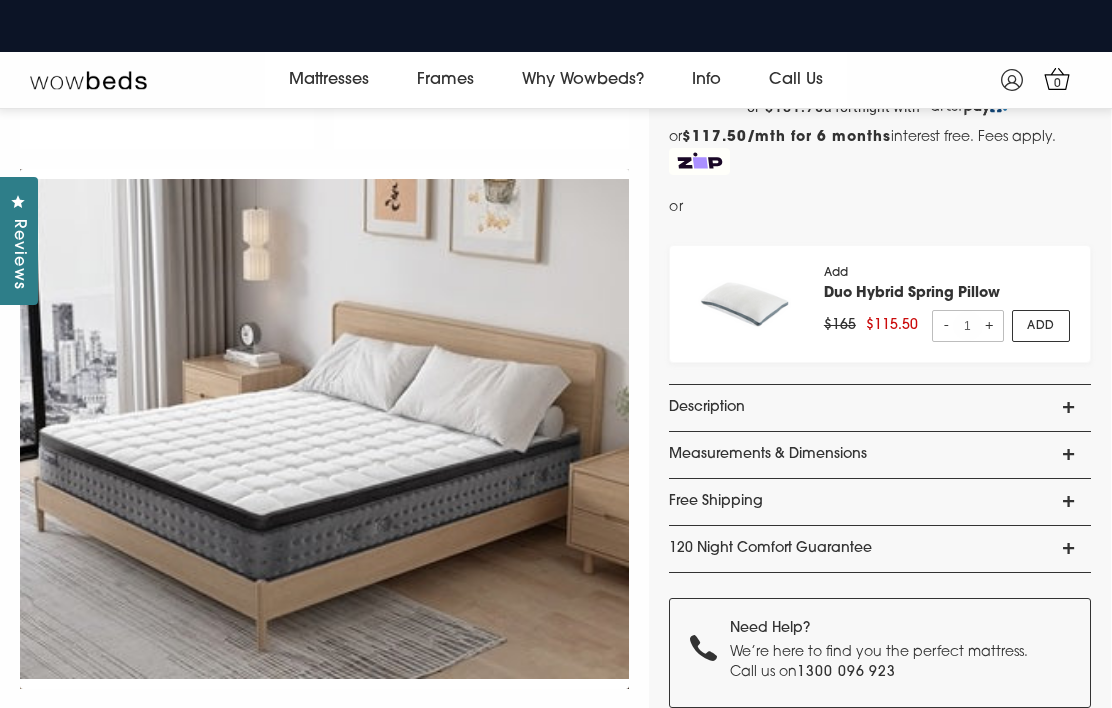 scroll, scrollTop: 550, scrollLeft: 0, axis: vertical 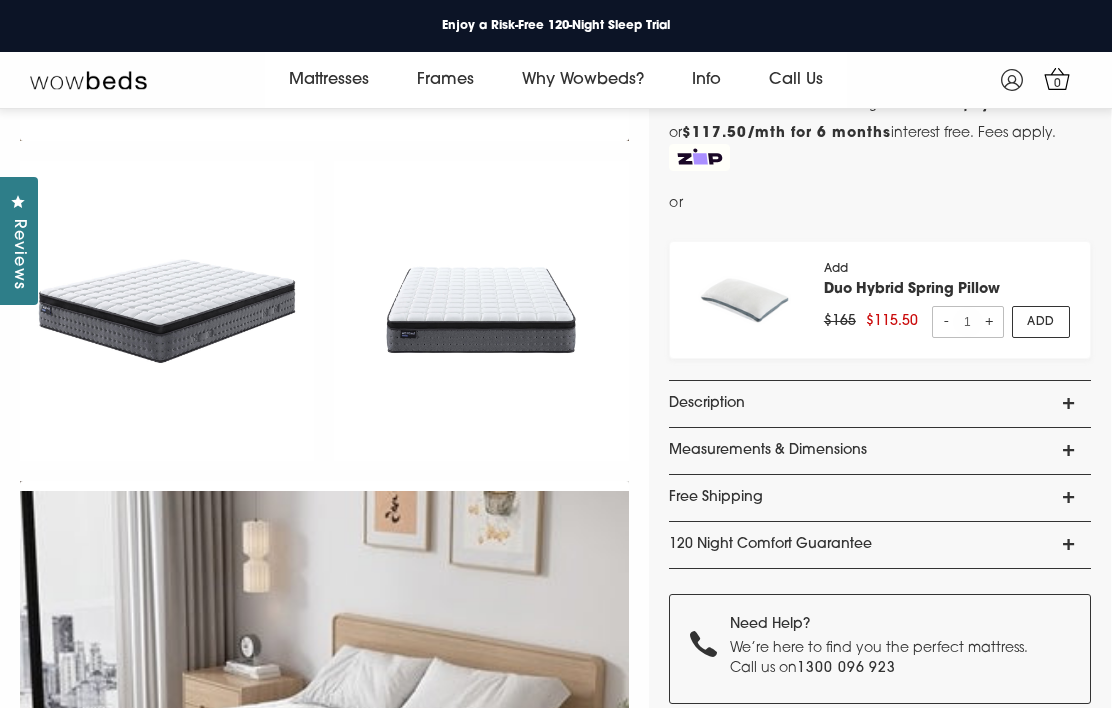 click on "Frames" at bounding box center [445, 80] 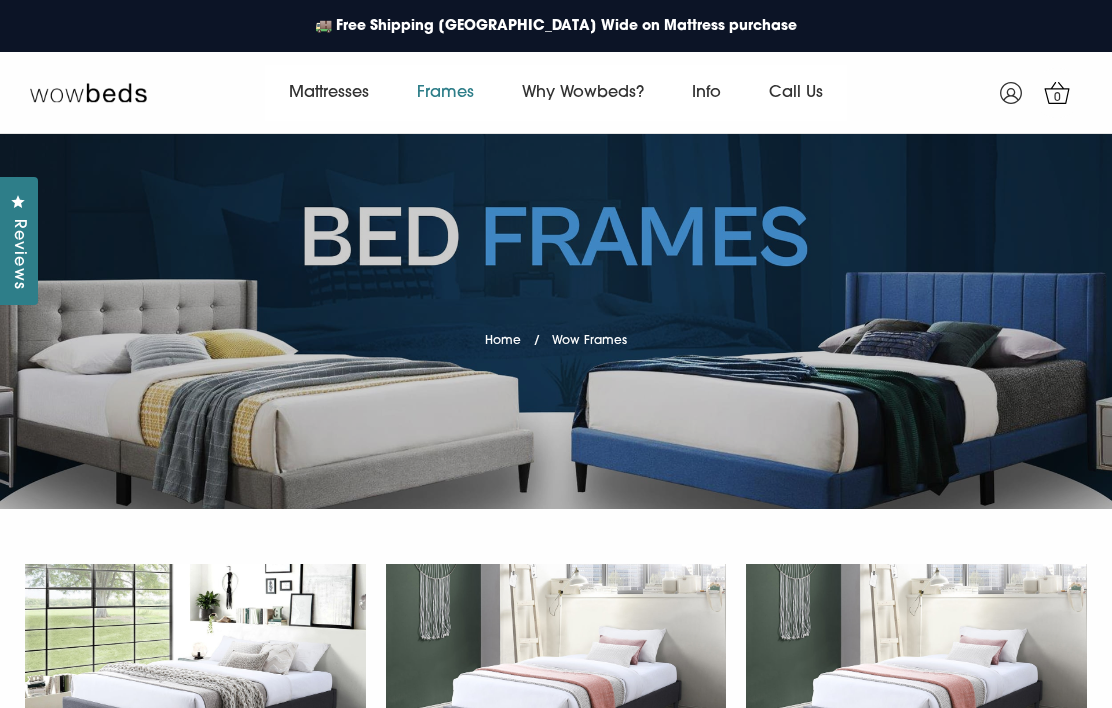 scroll, scrollTop: 0, scrollLeft: 0, axis: both 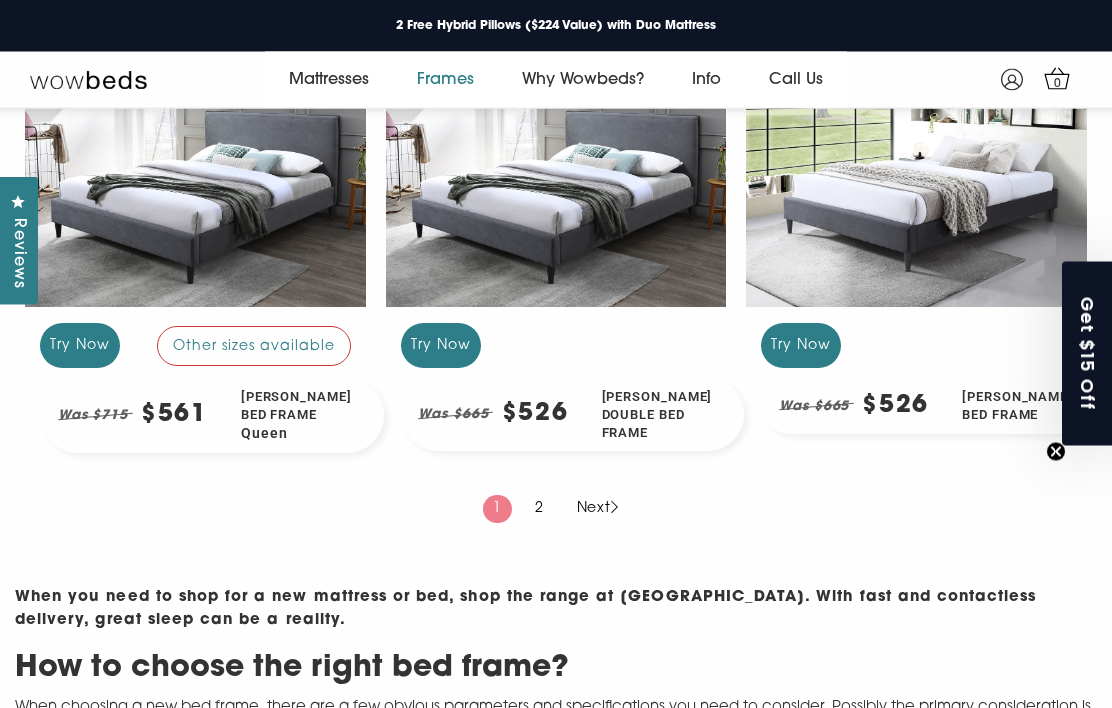 click on "2" at bounding box center [539, 510] 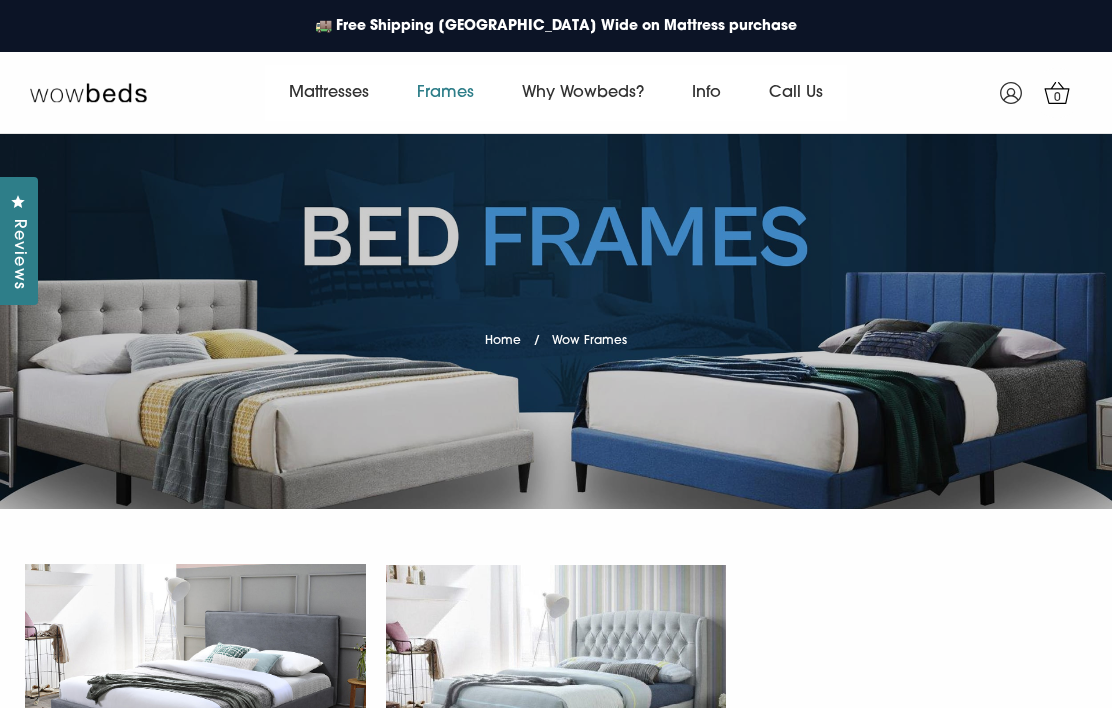 scroll, scrollTop: 0, scrollLeft: 0, axis: both 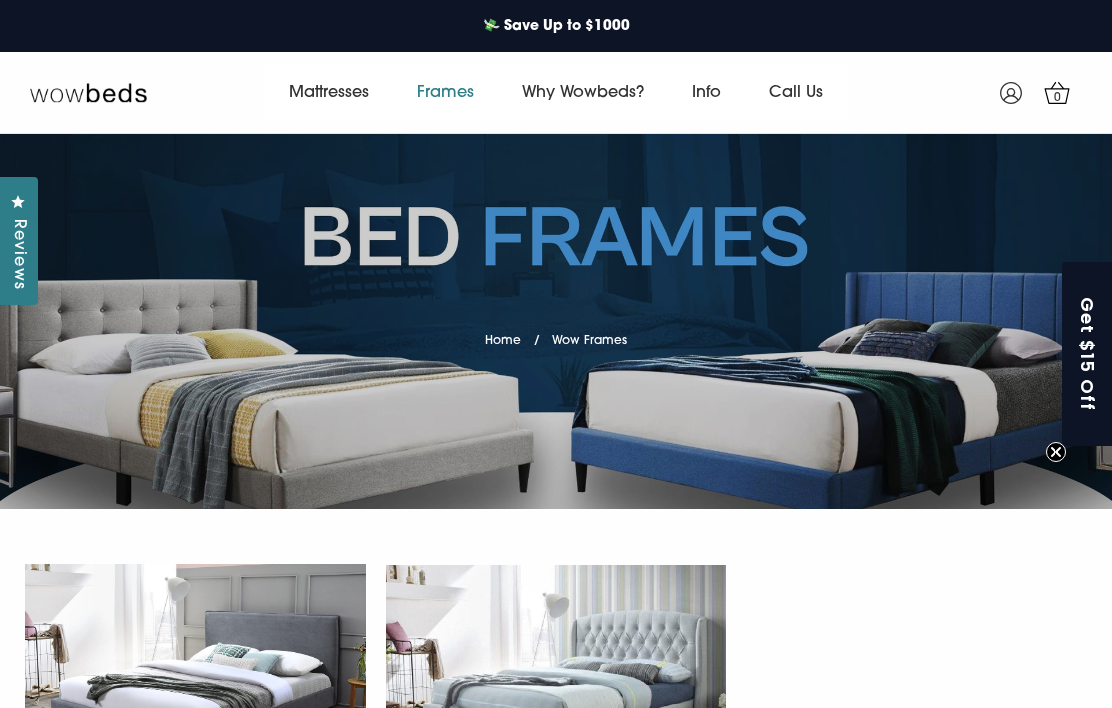 click at bounding box center [556, 317] 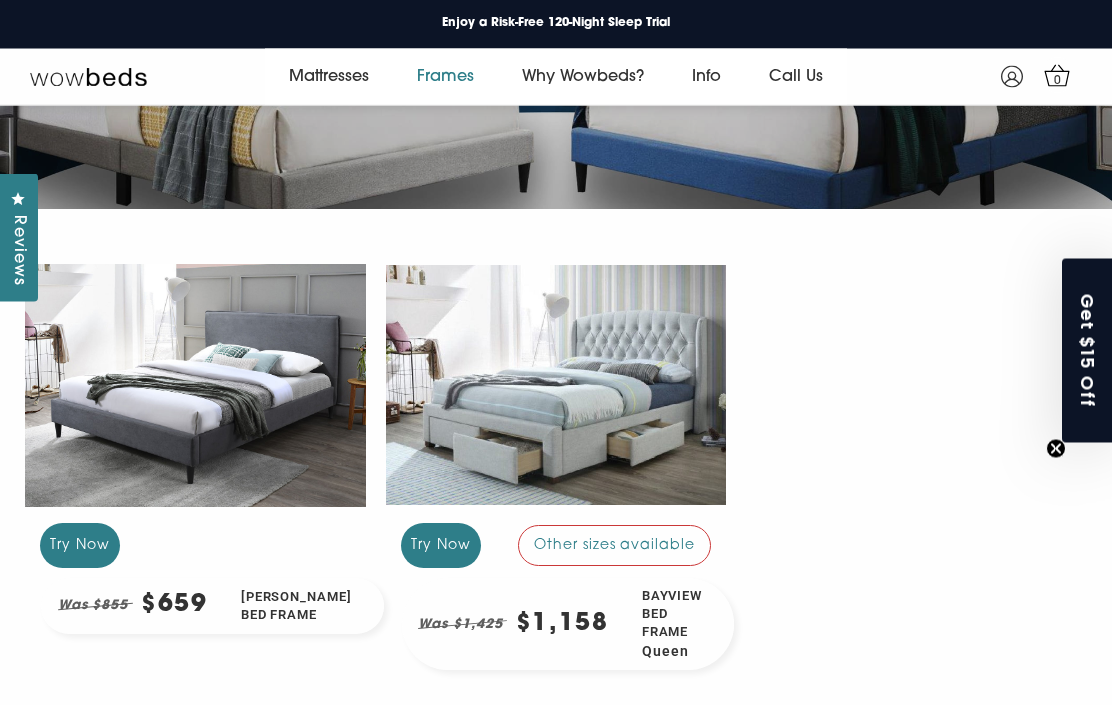 scroll, scrollTop: 277, scrollLeft: 0, axis: vertical 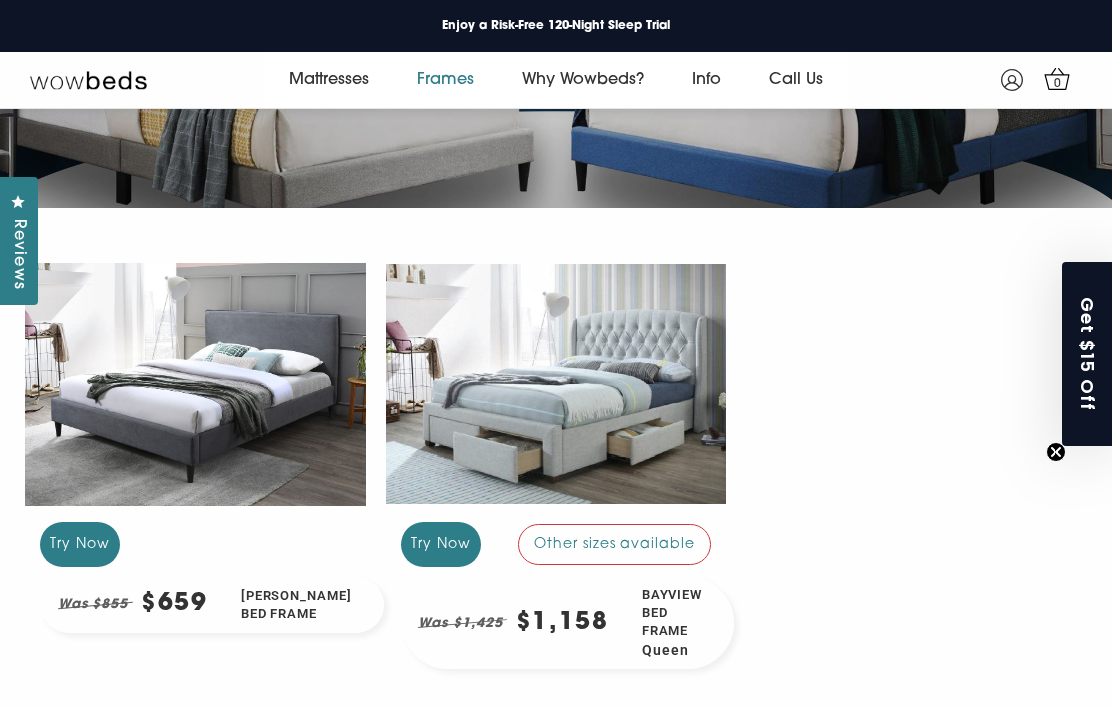 click on "Try Now
Was $855
$659
Renata King Bed Frame
Try Now
Other sizes available
Was $1,425
$1,158
Bayview Bed Frame Queen" at bounding box center (556, 478) 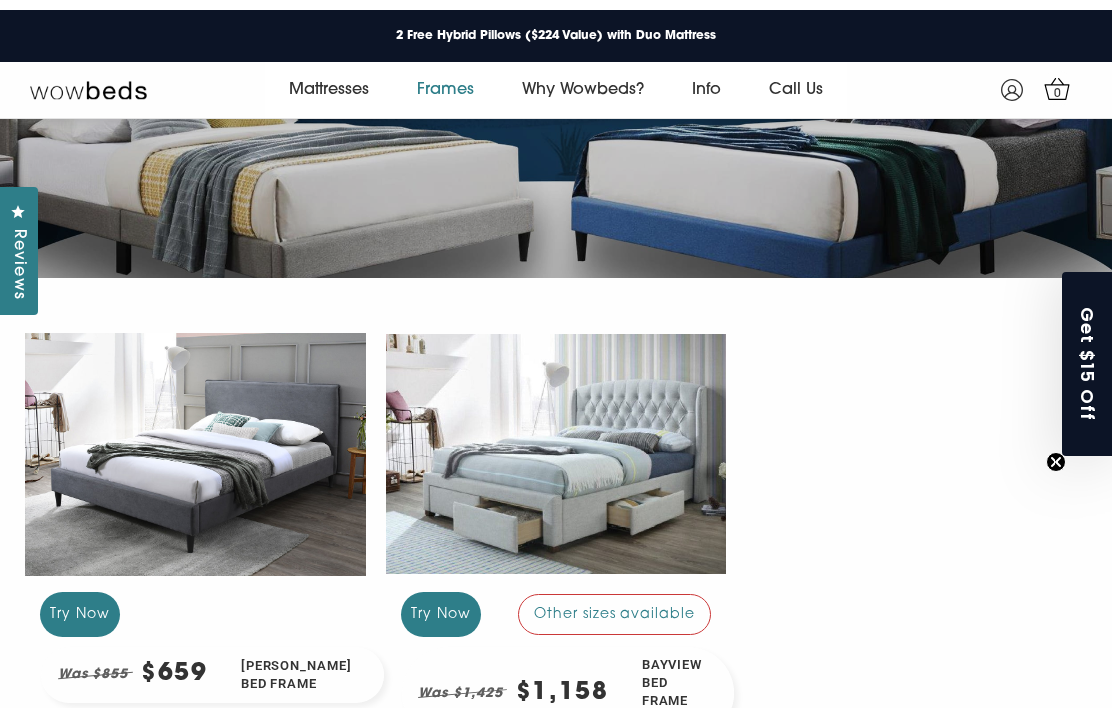 scroll, scrollTop: 206, scrollLeft: 0, axis: vertical 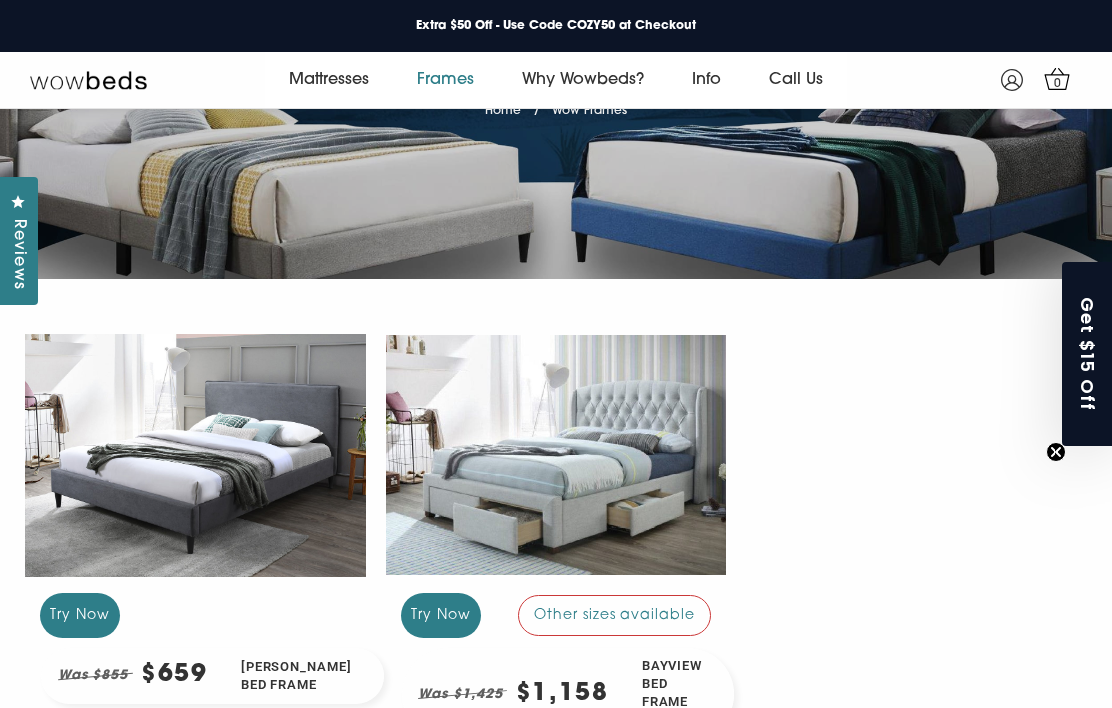 click on "Other sizes available" at bounding box center (615, 615) 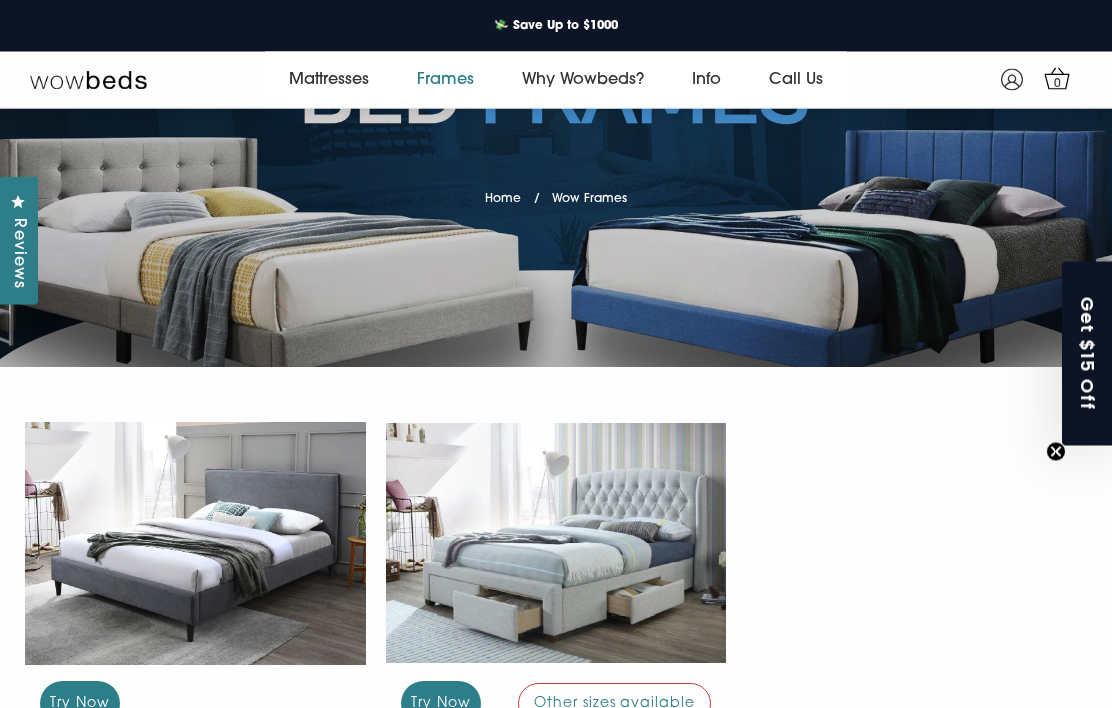 scroll, scrollTop: 0, scrollLeft: 0, axis: both 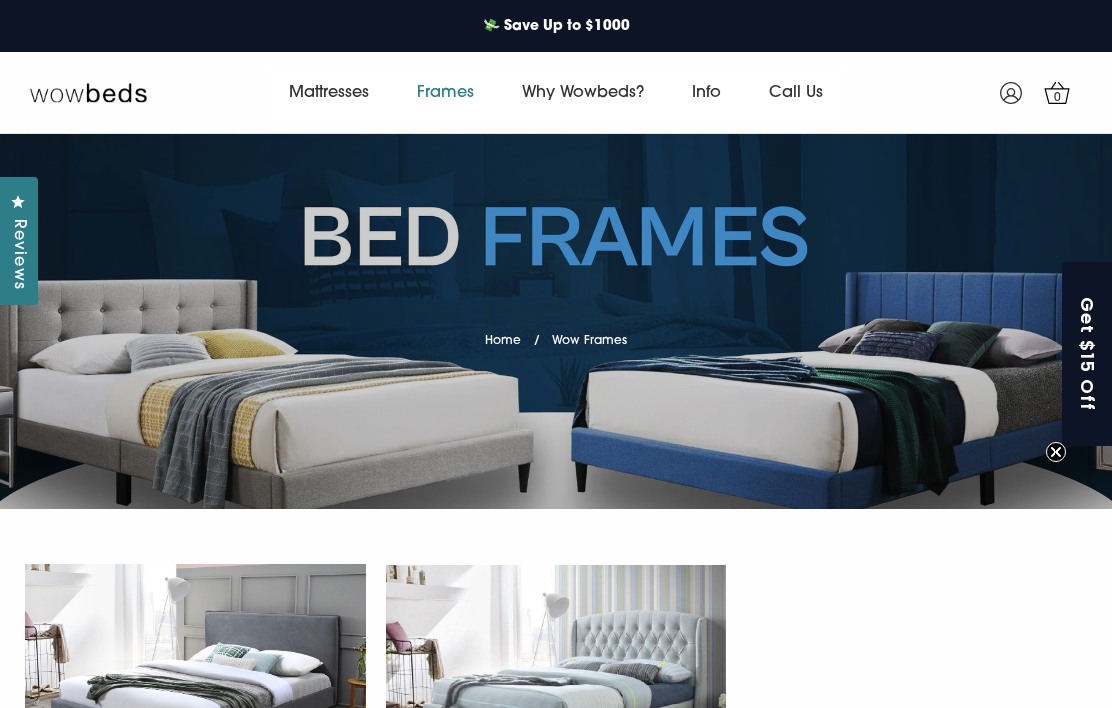 click on "Frames" at bounding box center [445, 93] 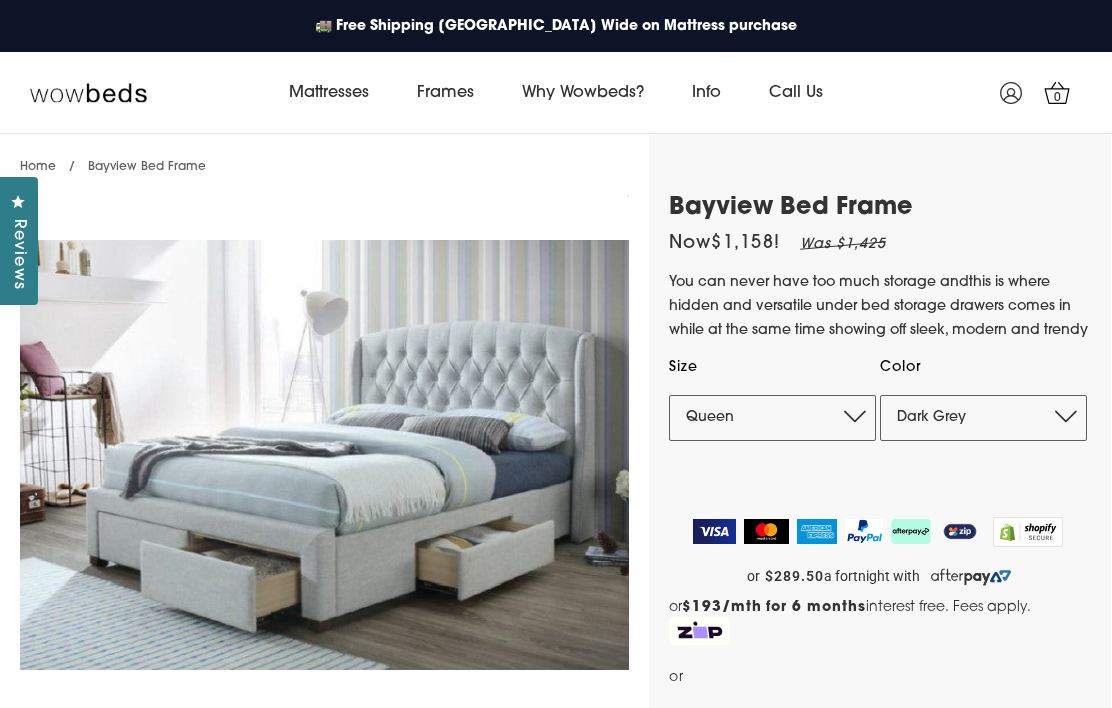 select on "Dark Grey" 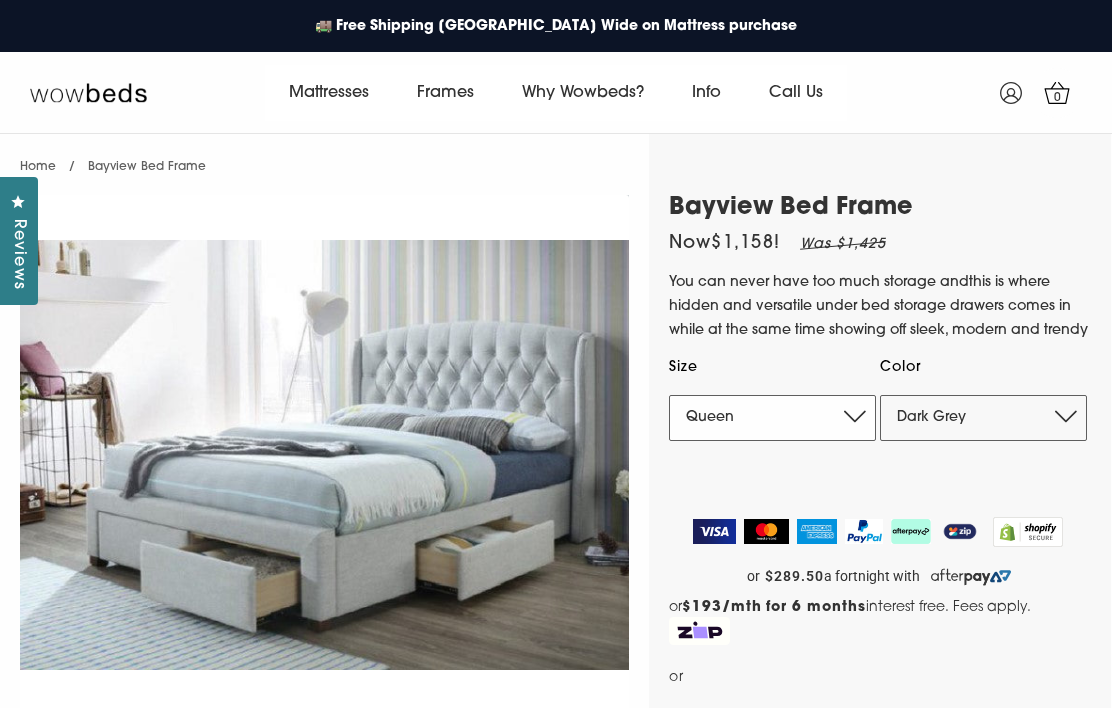 click on "Queen King" at bounding box center [772, 418] 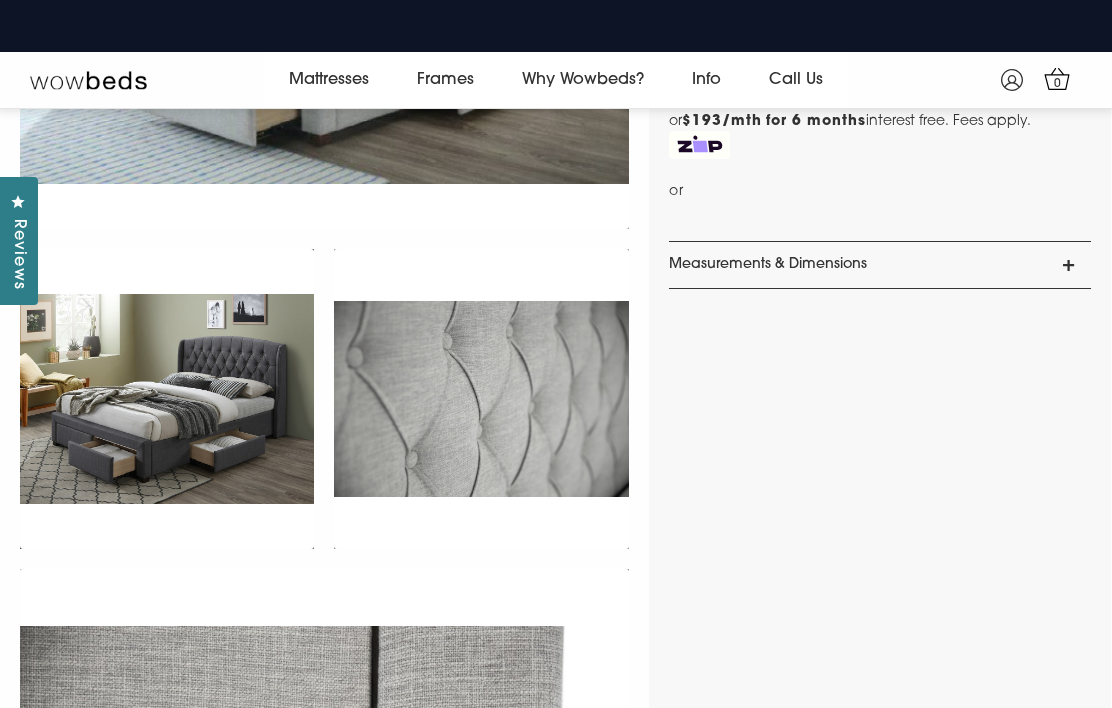 scroll, scrollTop: 460, scrollLeft: 0, axis: vertical 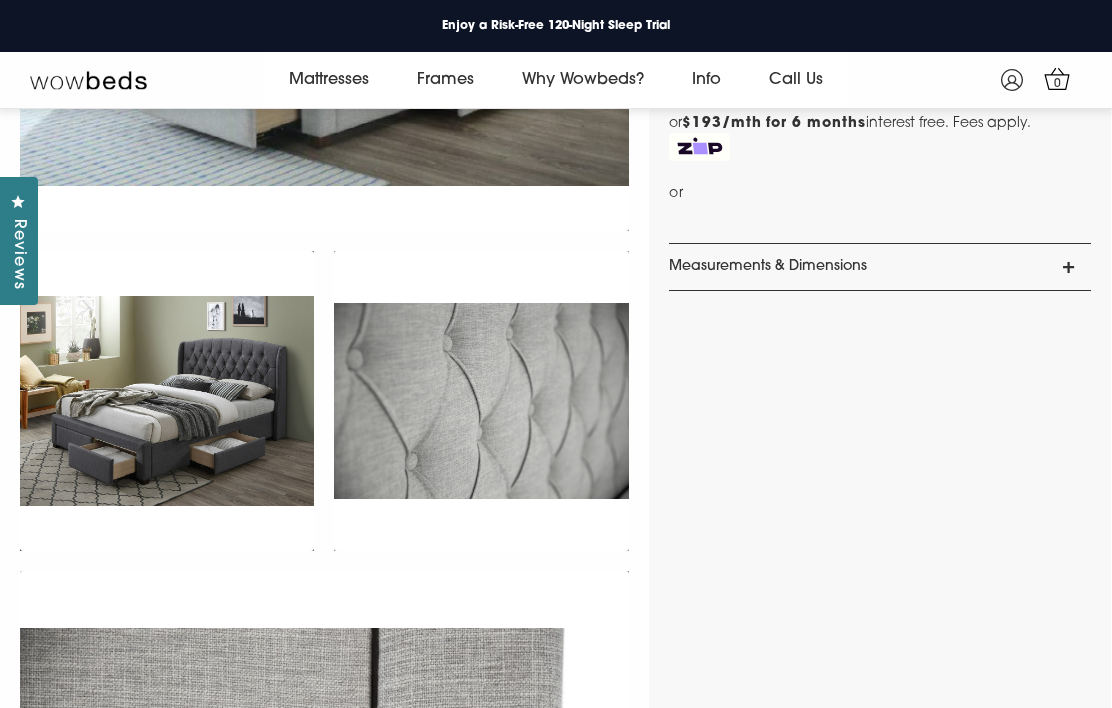 click at bounding box center (324, -29) 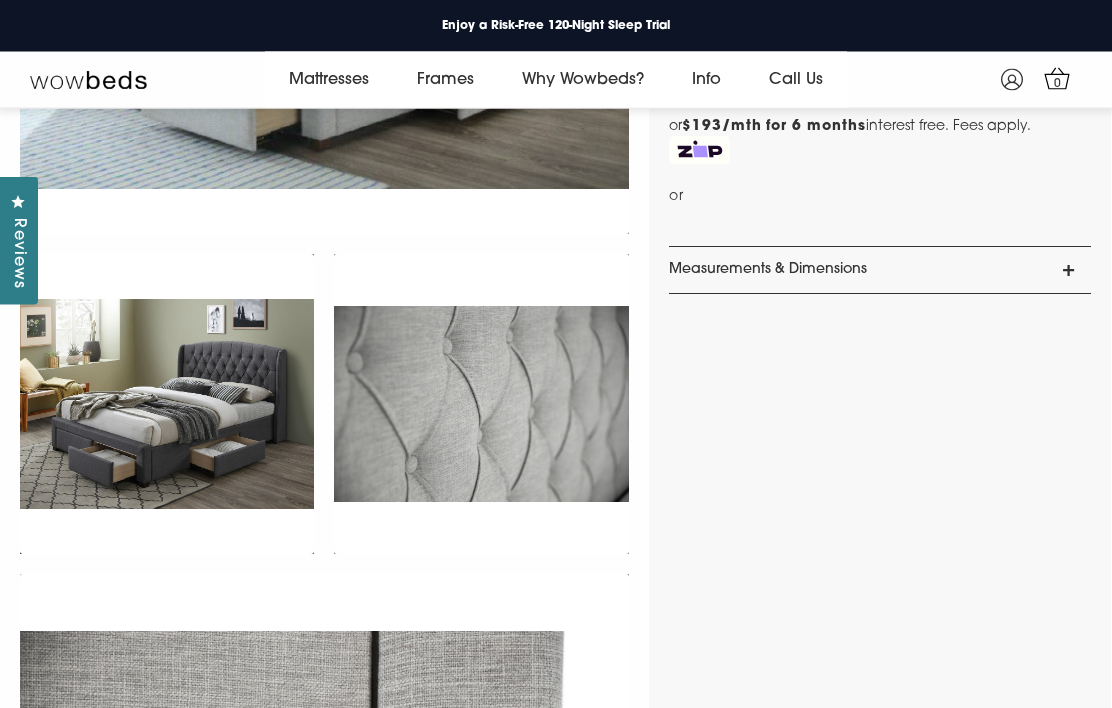 click at bounding box center (324, -25) 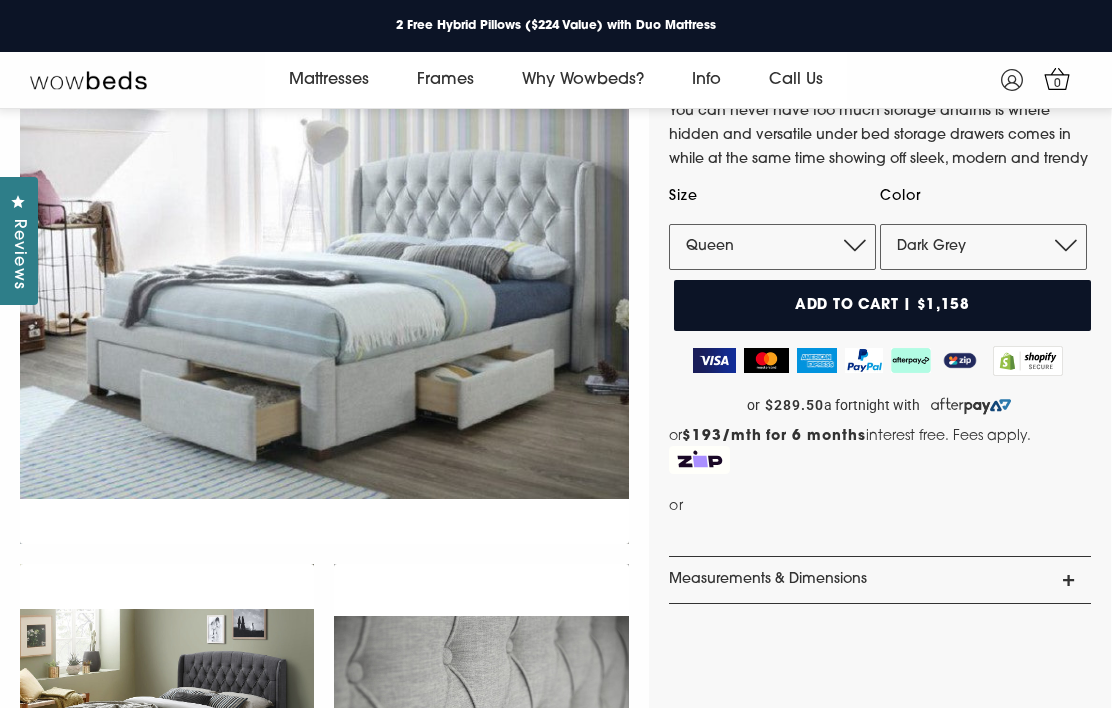 scroll, scrollTop: 115, scrollLeft: 0, axis: vertical 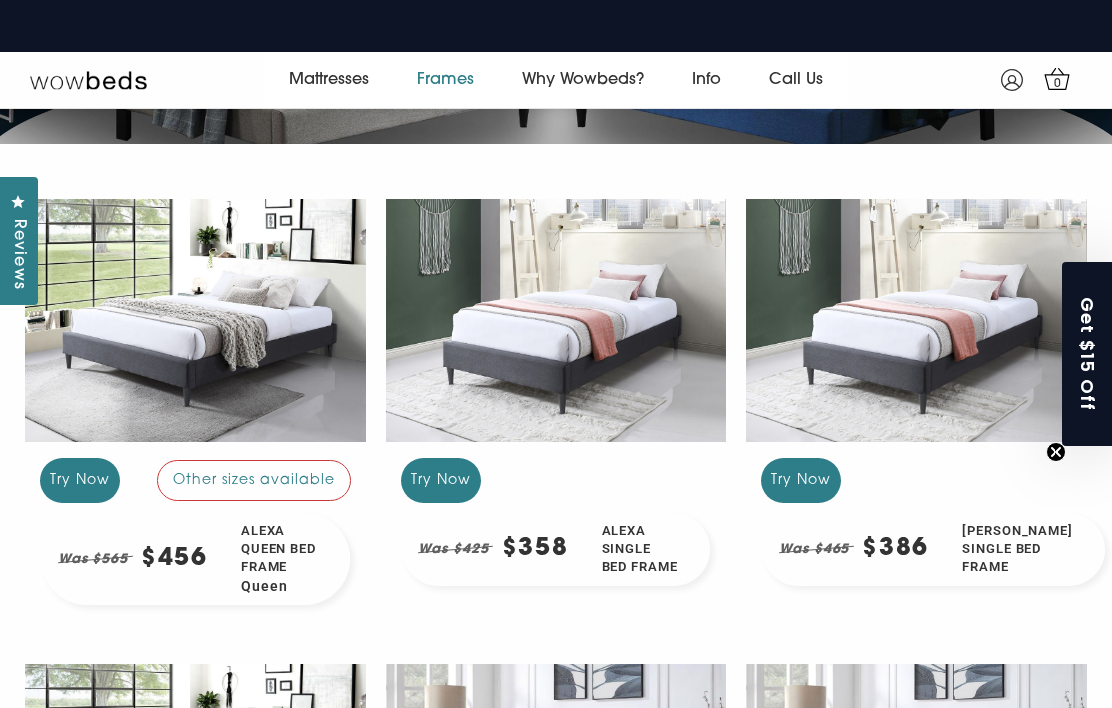 click on "Other sizes available" at bounding box center [254, 480] 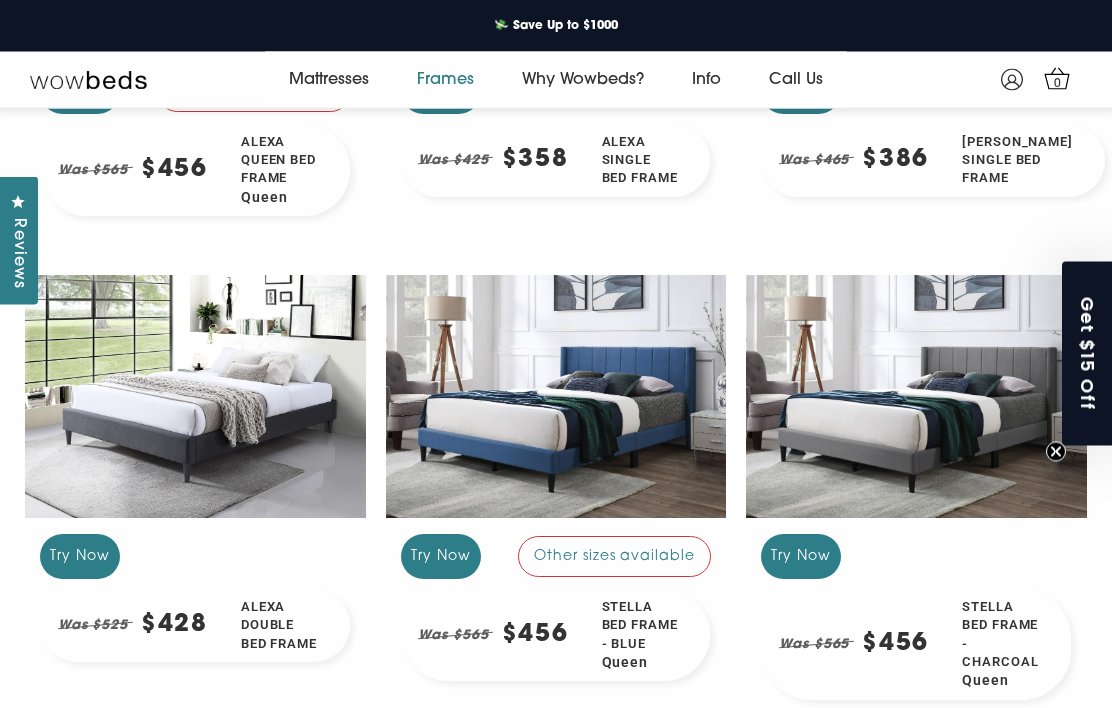scroll, scrollTop: 730, scrollLeft: 0, axis: vertical 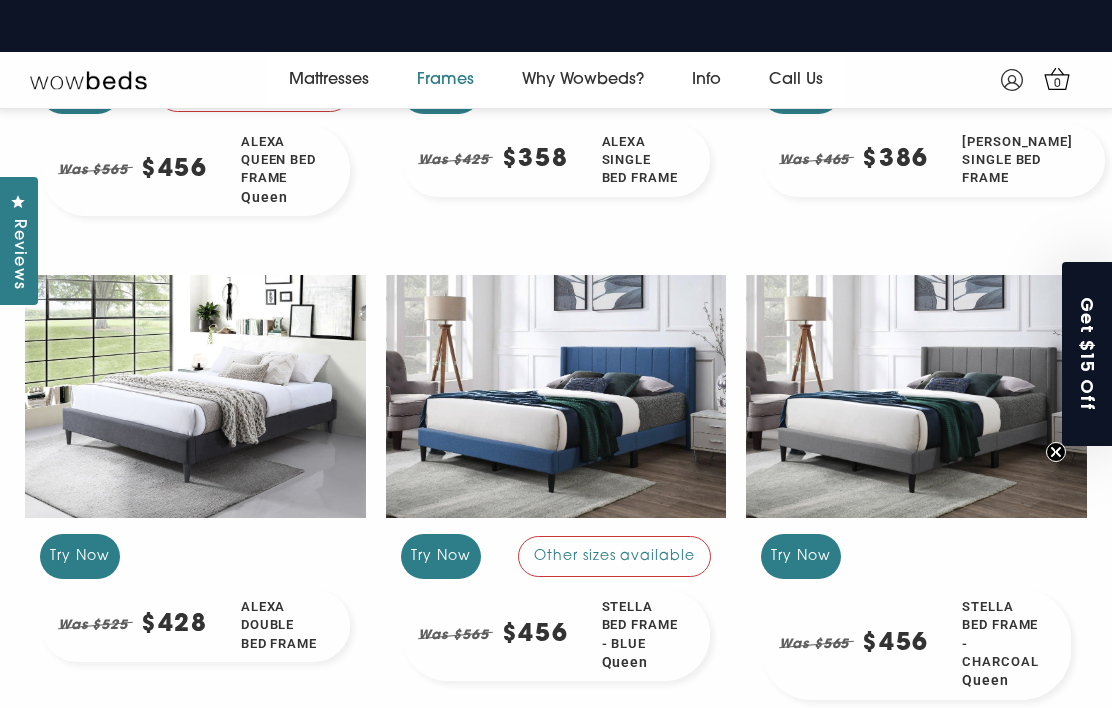 click at bounding box center (916, 395) 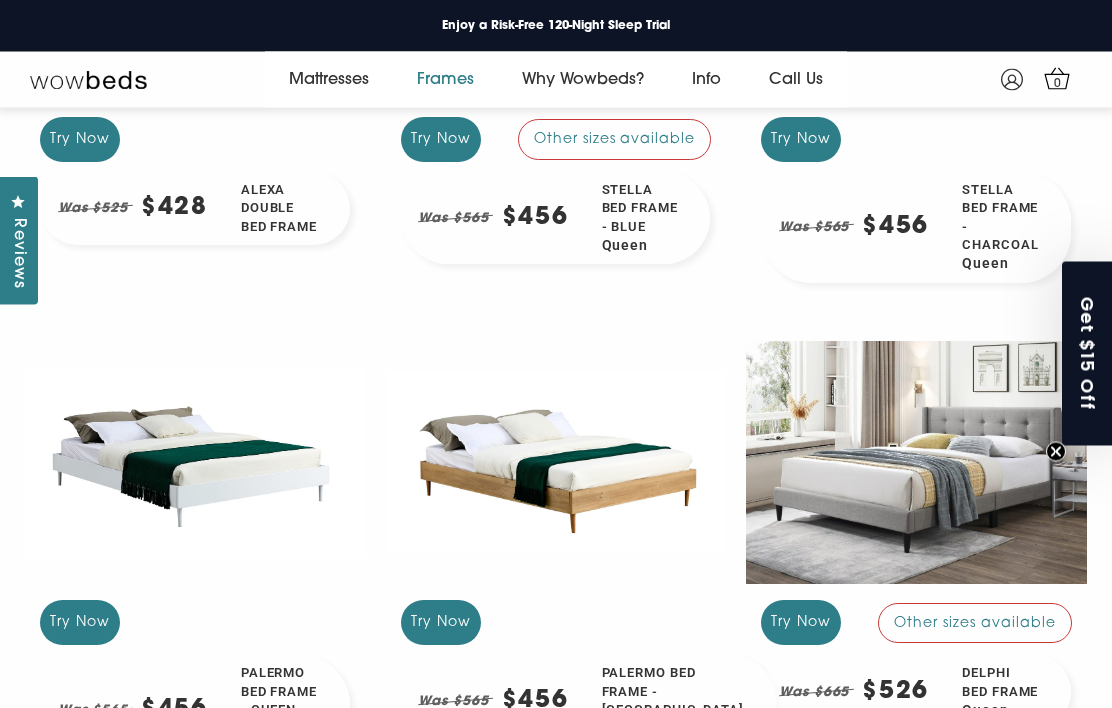scroll, scrollTop: 1147, scrollLeft: 0, axis: vertical 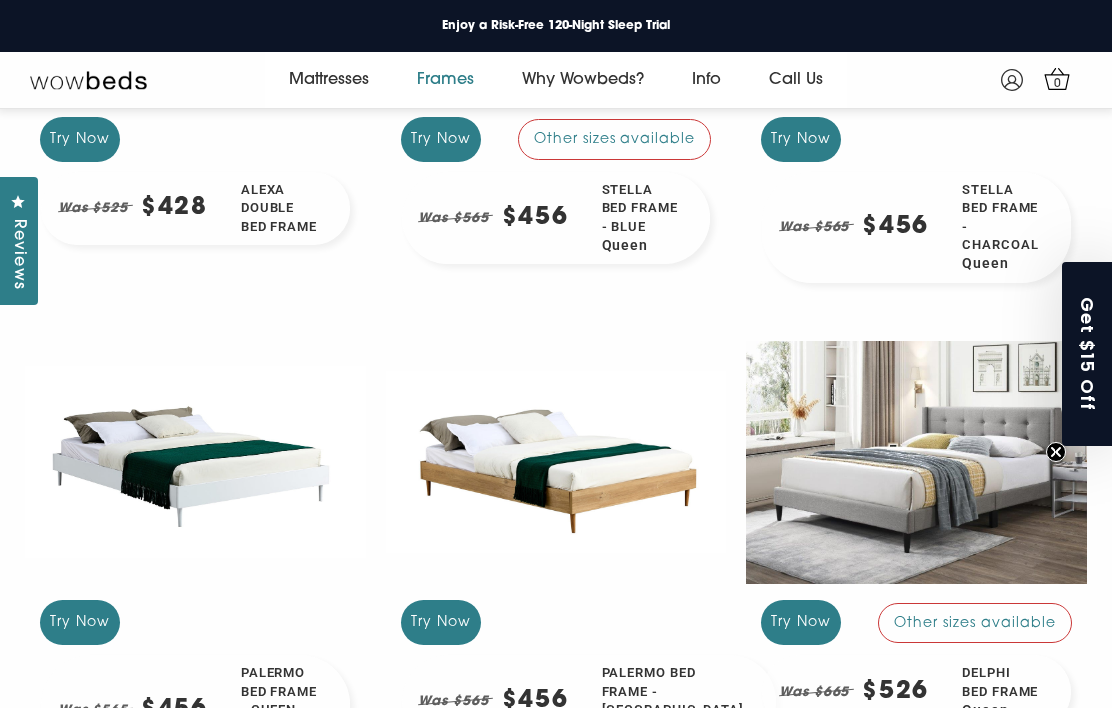 click on "Other sizes available" at bounding box center (975, 623) 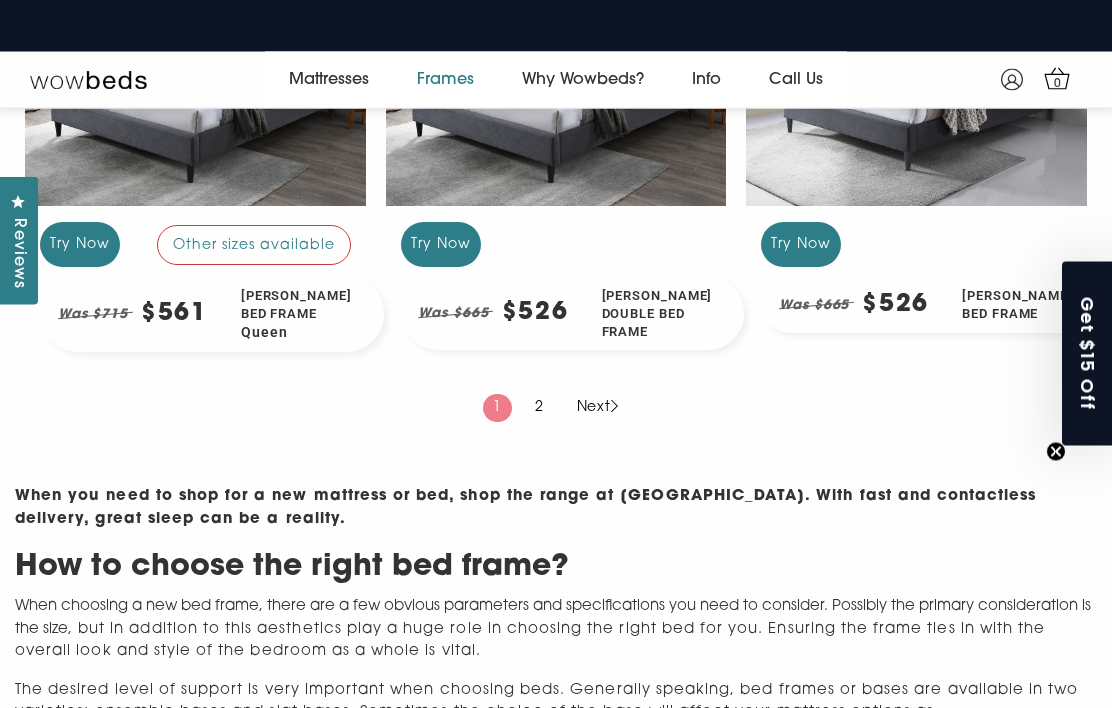 scroll, scrollTop: 2008, scrollLeft: 0, axis: vertical 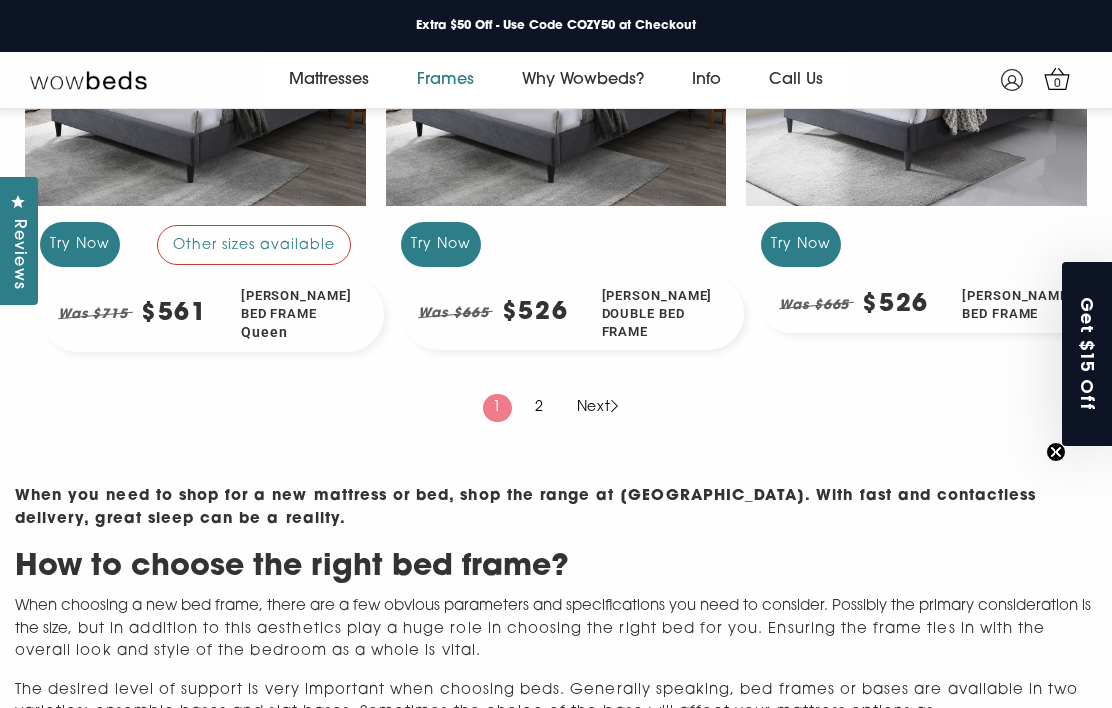 click on "2" at bounding box center [539, 408] 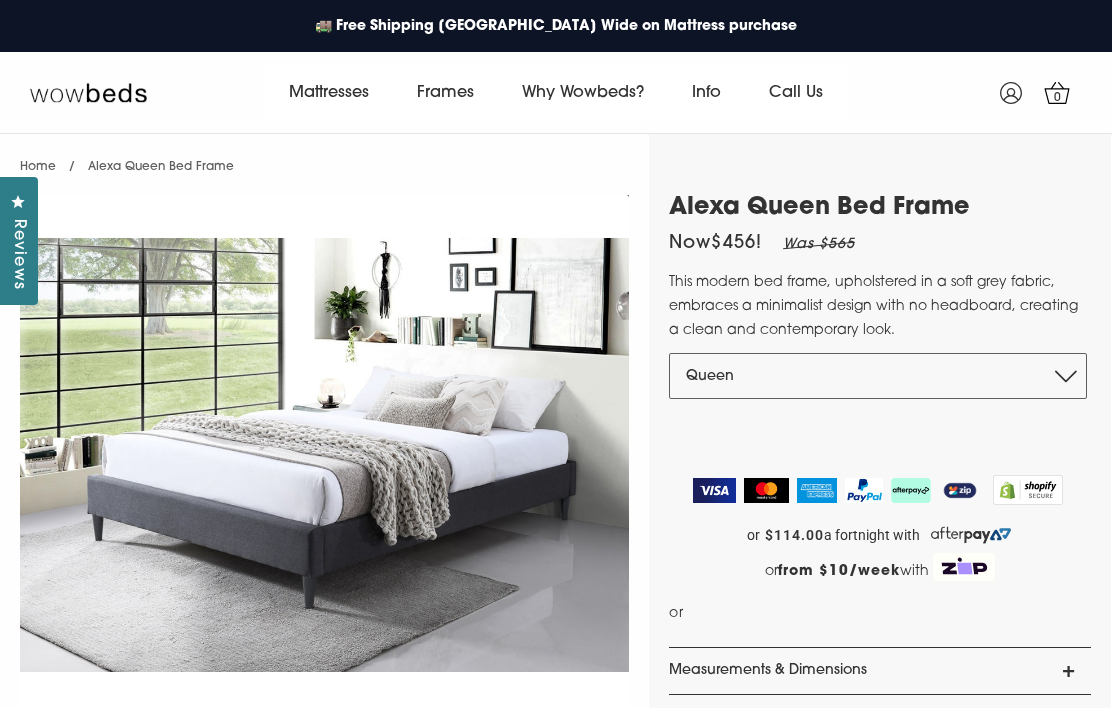 scroll, scrollTop: 0, scrollLeft: 0, axis: both 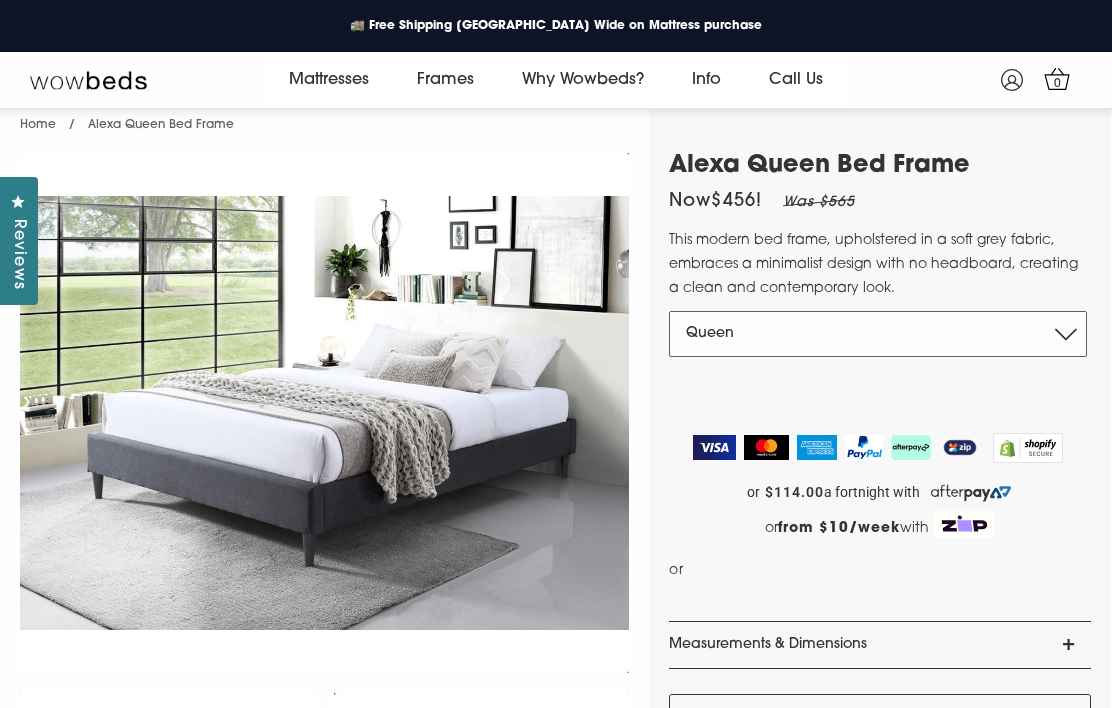 click on "Queen King Double Single King Single" at bounding box center (878, 334) 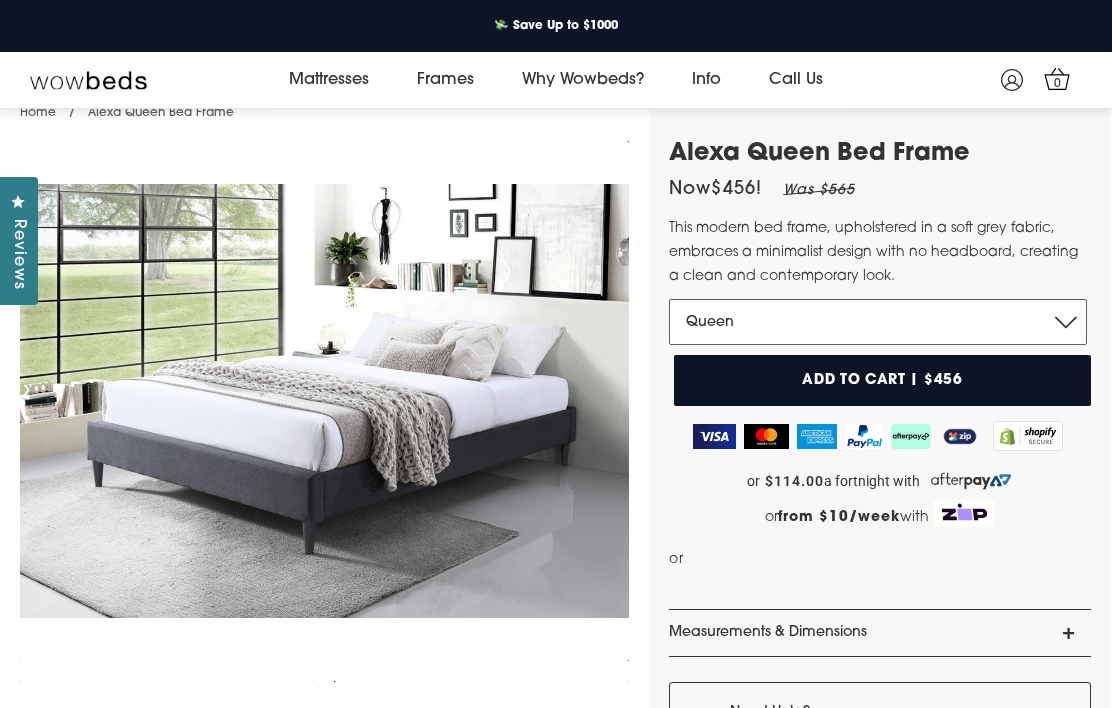 select on "King Single" 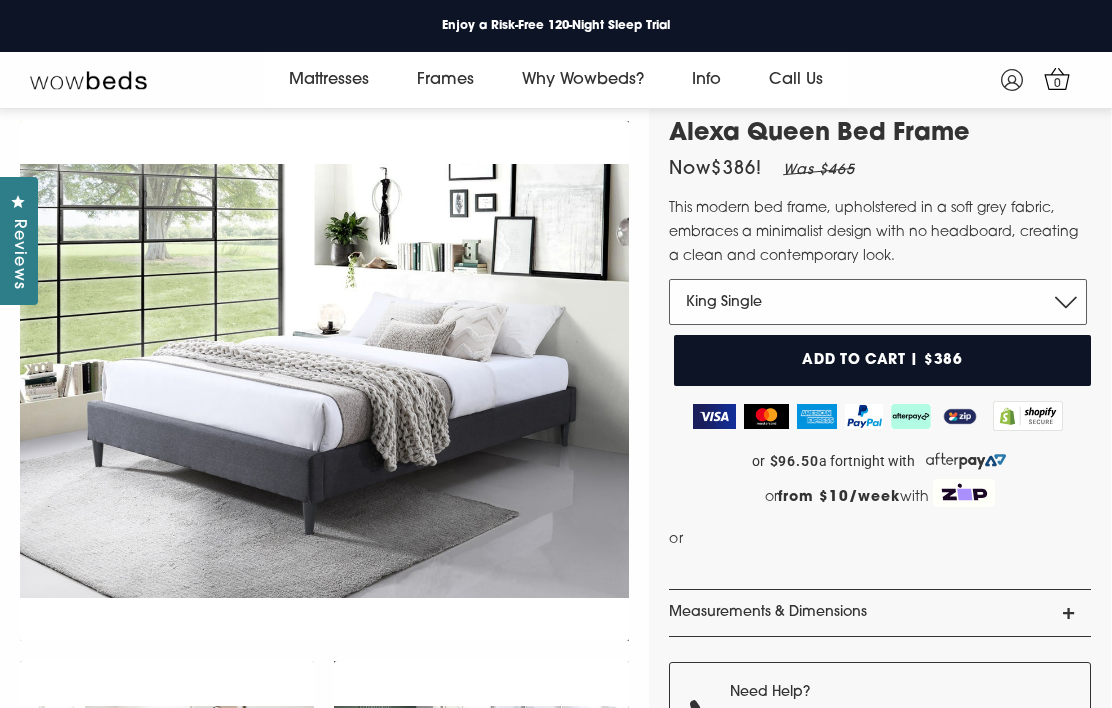 scroll, scrollTop: 0, scrollLeft: 0, axis: both 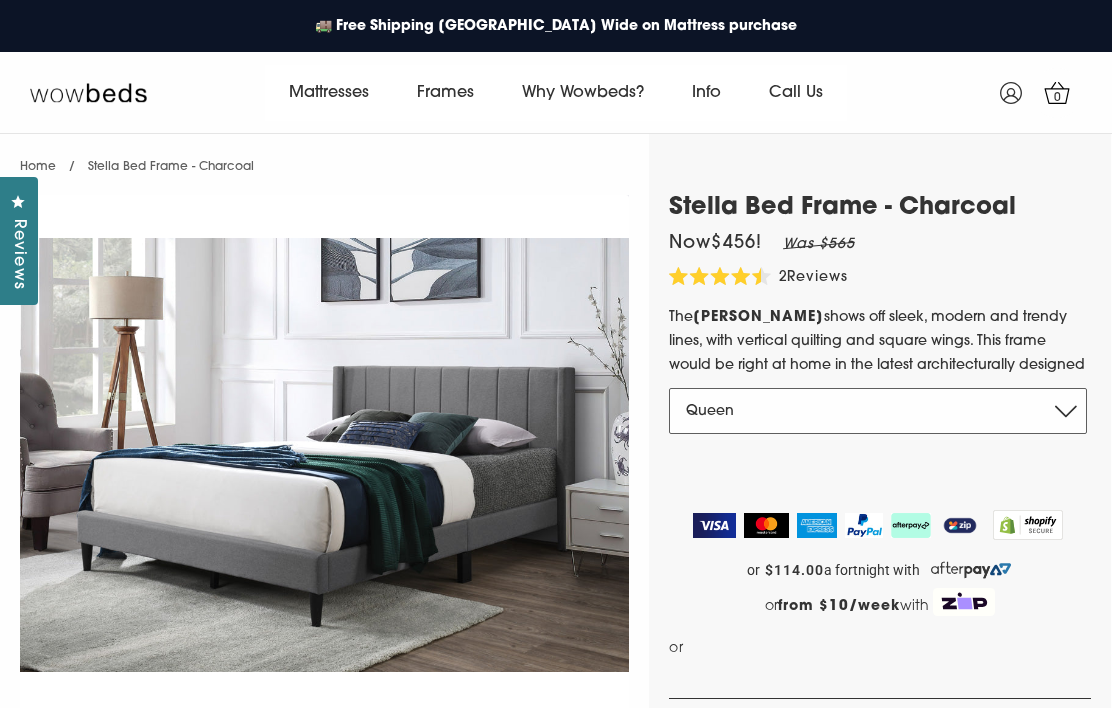 click on "Queen" at bounding box center (878, 411) 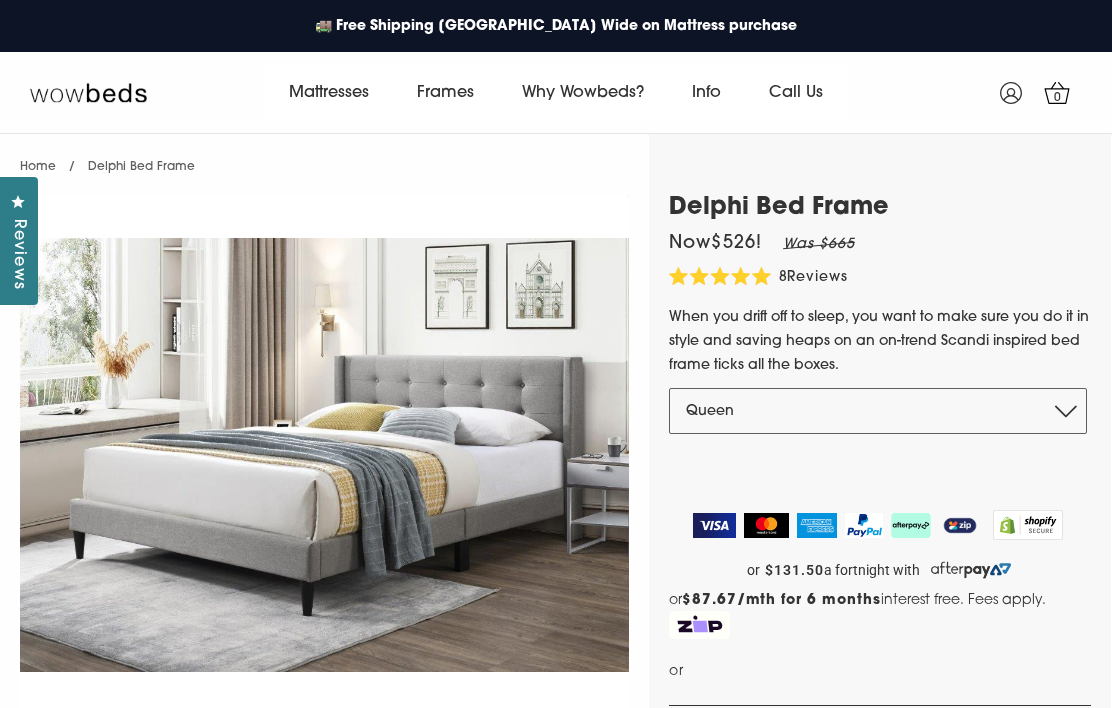 scroll, scrollTop: 0, scrollLeft: 0, axis: both 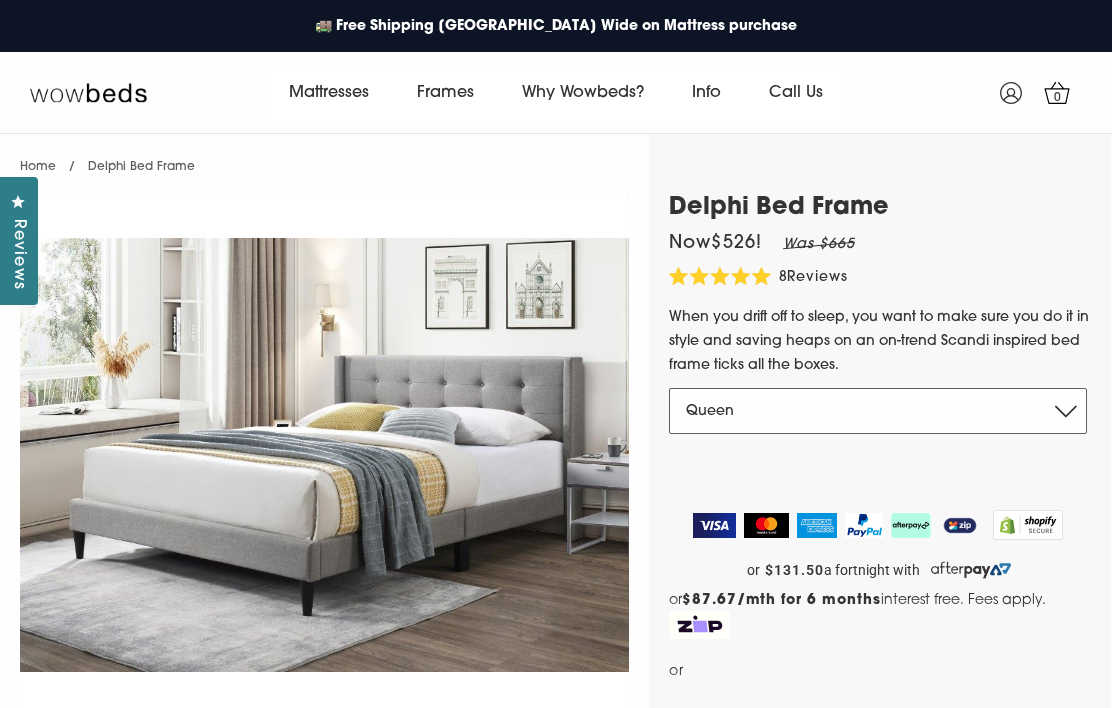 click on "Queen King Double" at bounding box center (878, 411) 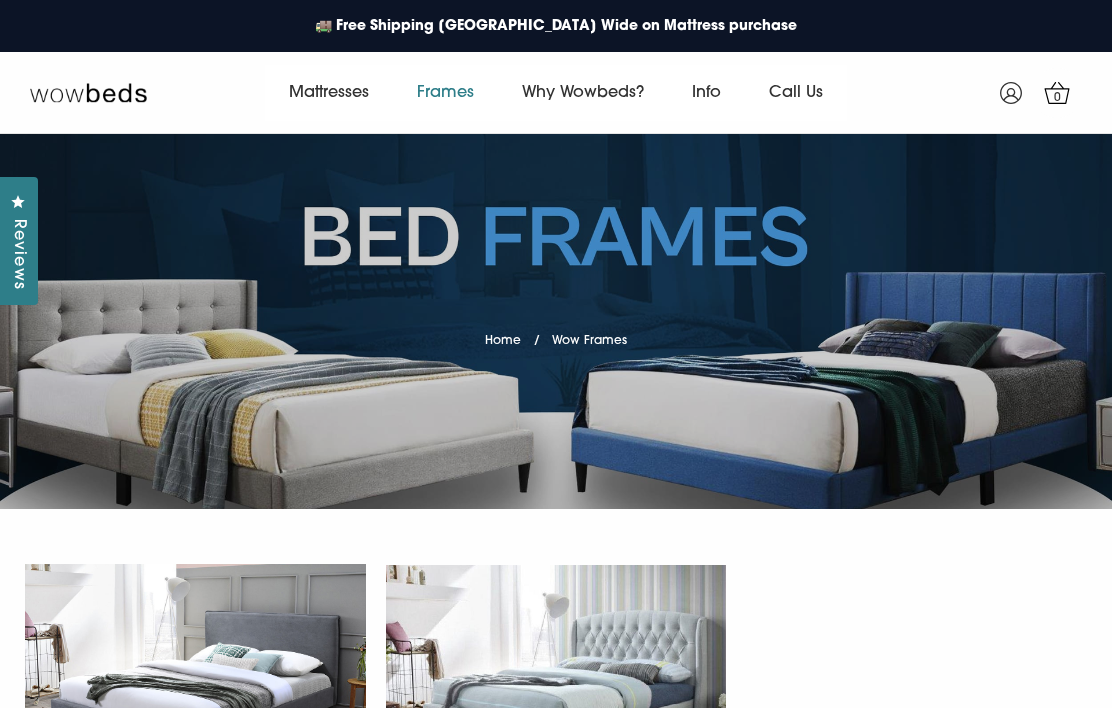 scroll, scrollTop: 0, scrollLeft: 0, axis: both 